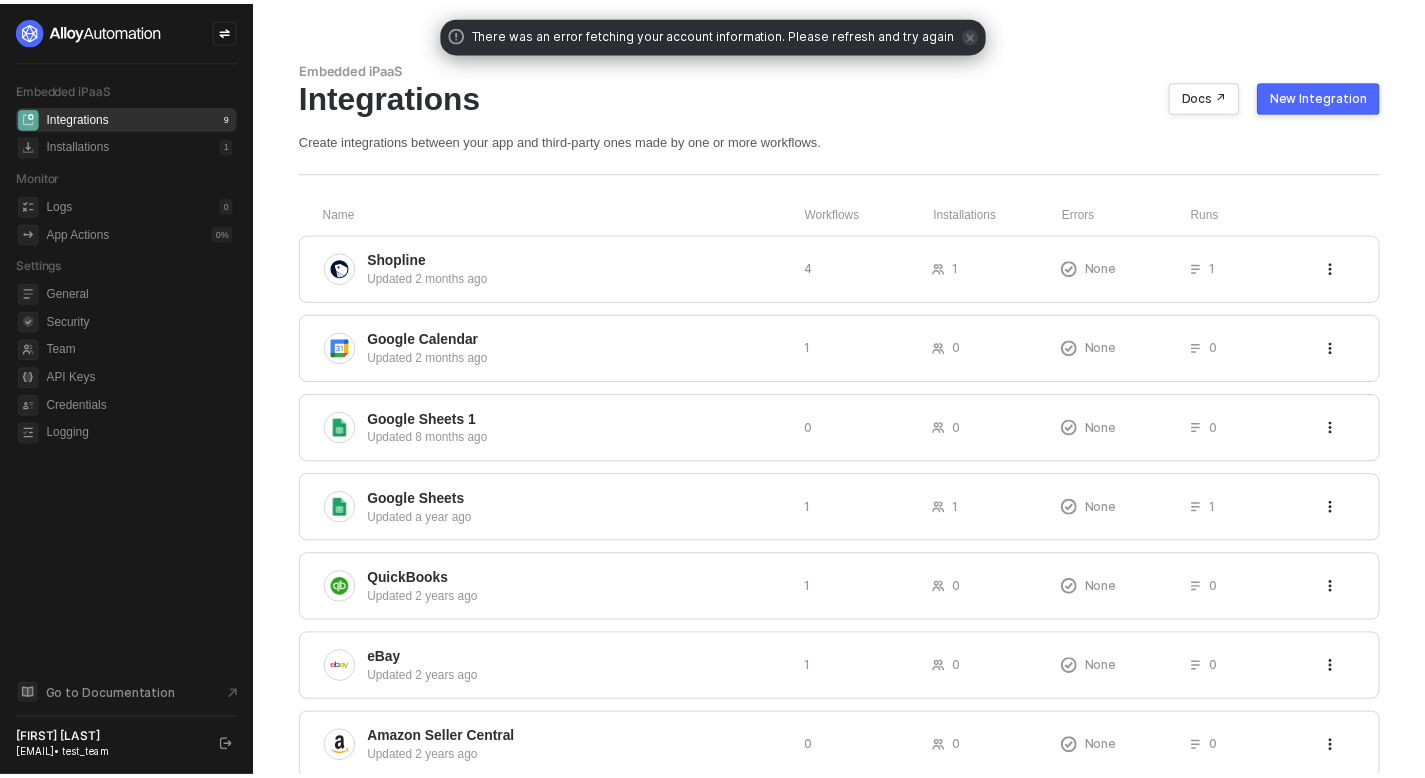 scroll, scrollTop: 0, scrollLeft: 0, axis: both 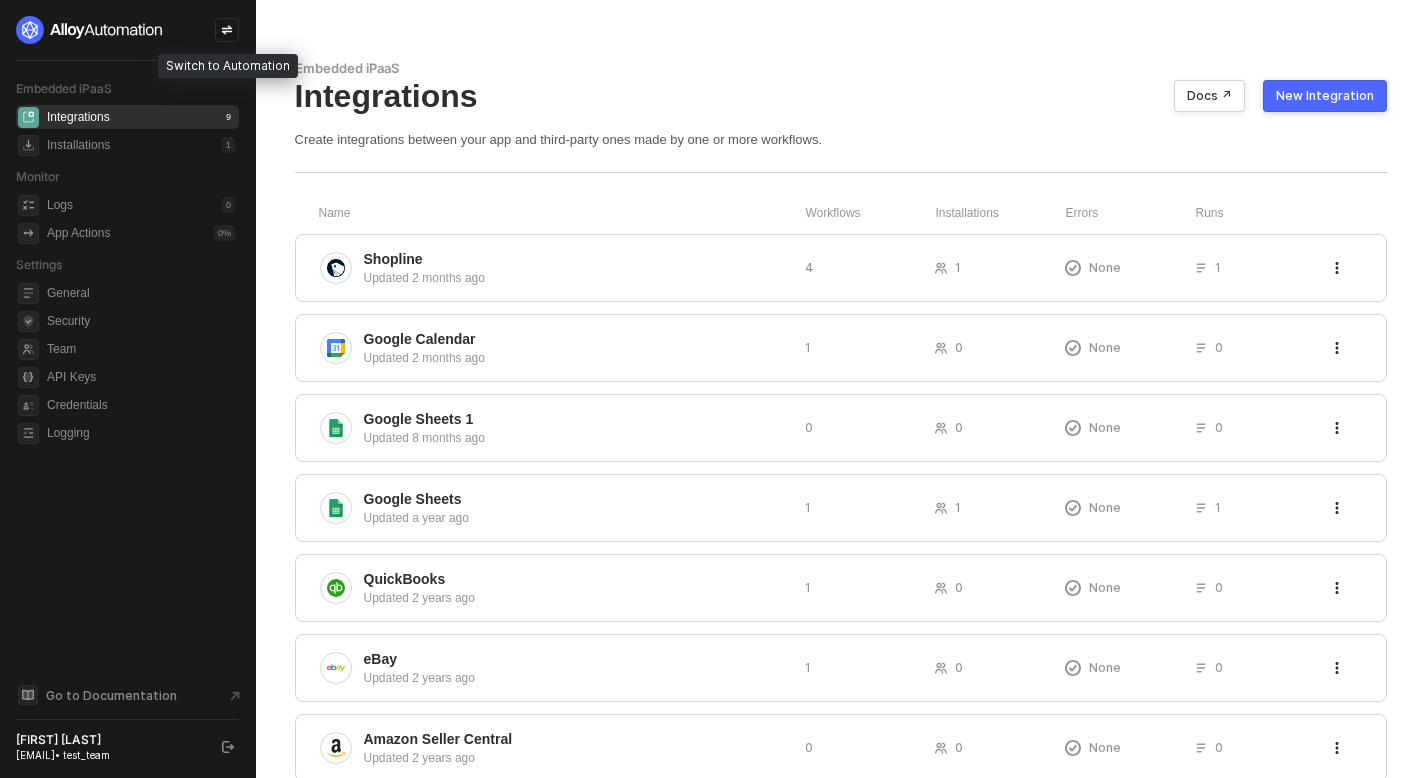 click 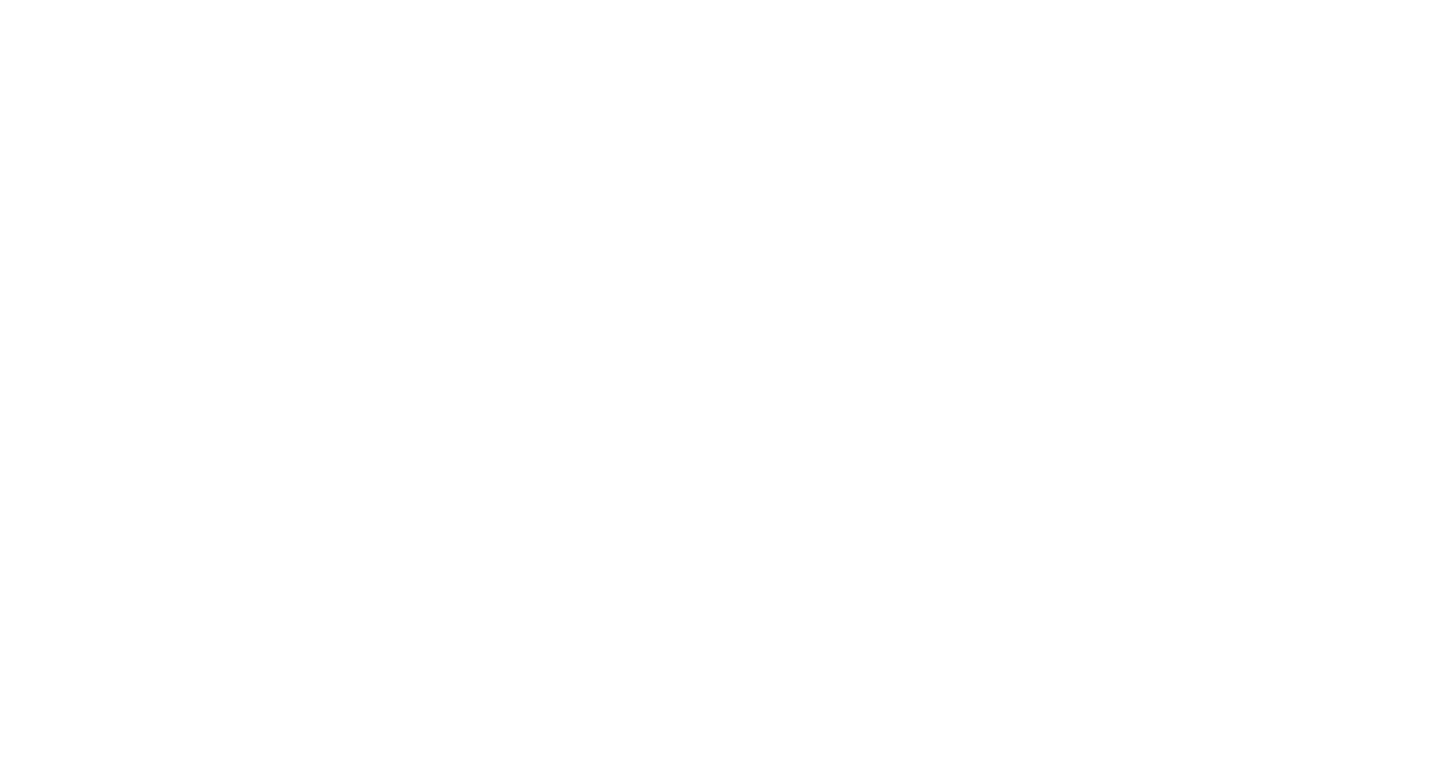 scroll, scrollTop: 0, scrollLeft: 0, axis: both 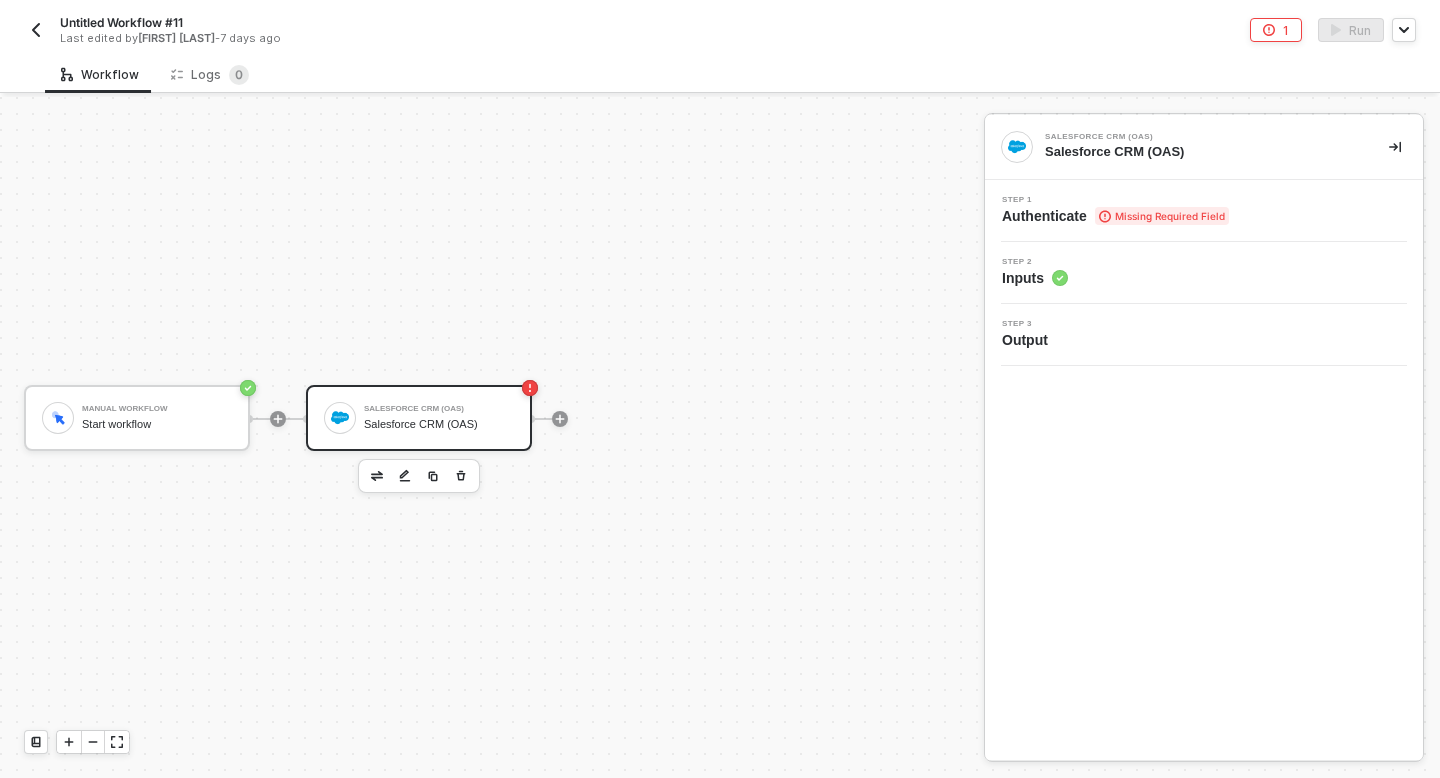 click on "Salesforce CRM (OAS) Salesforce CRM (OAS)" at bounding box center [439, 418] 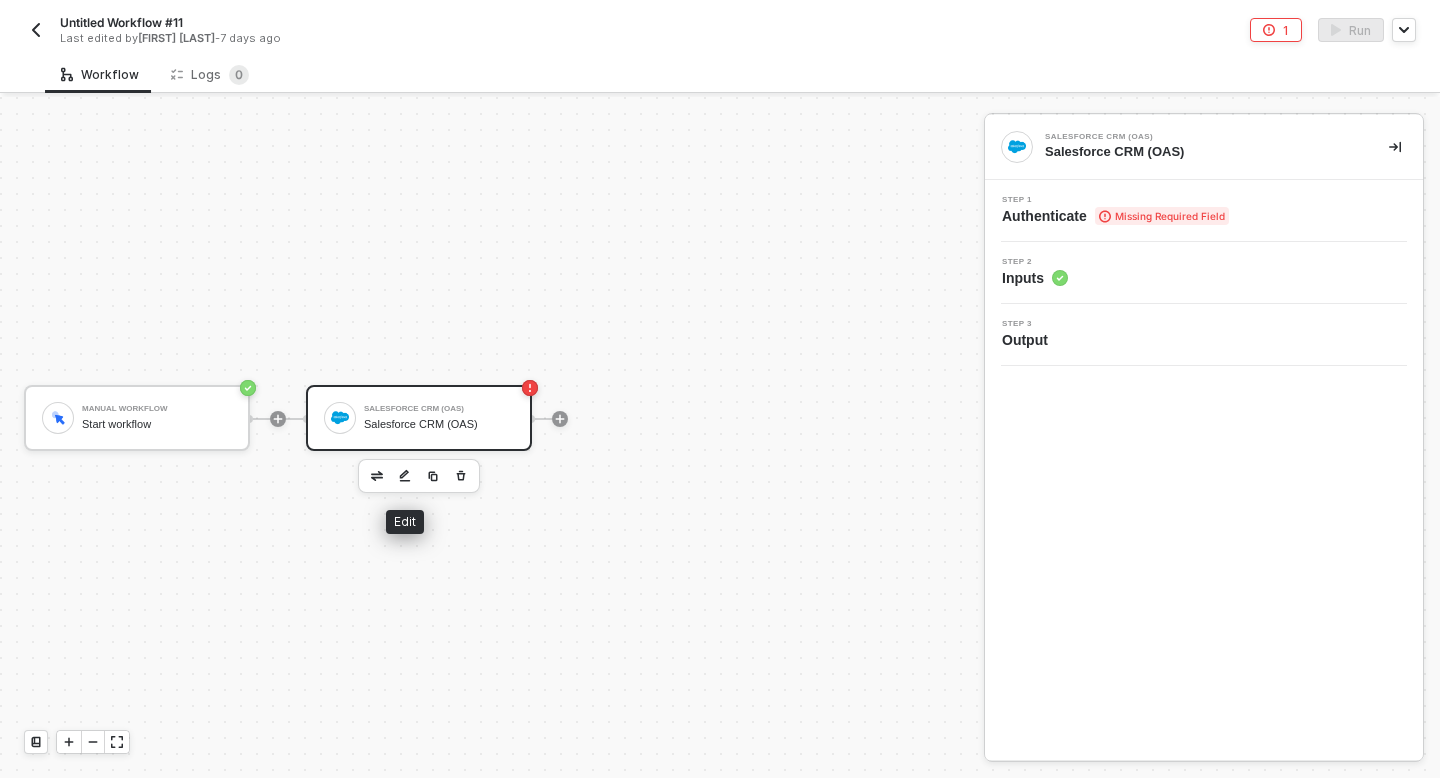 click at bounding box center (405, 476) 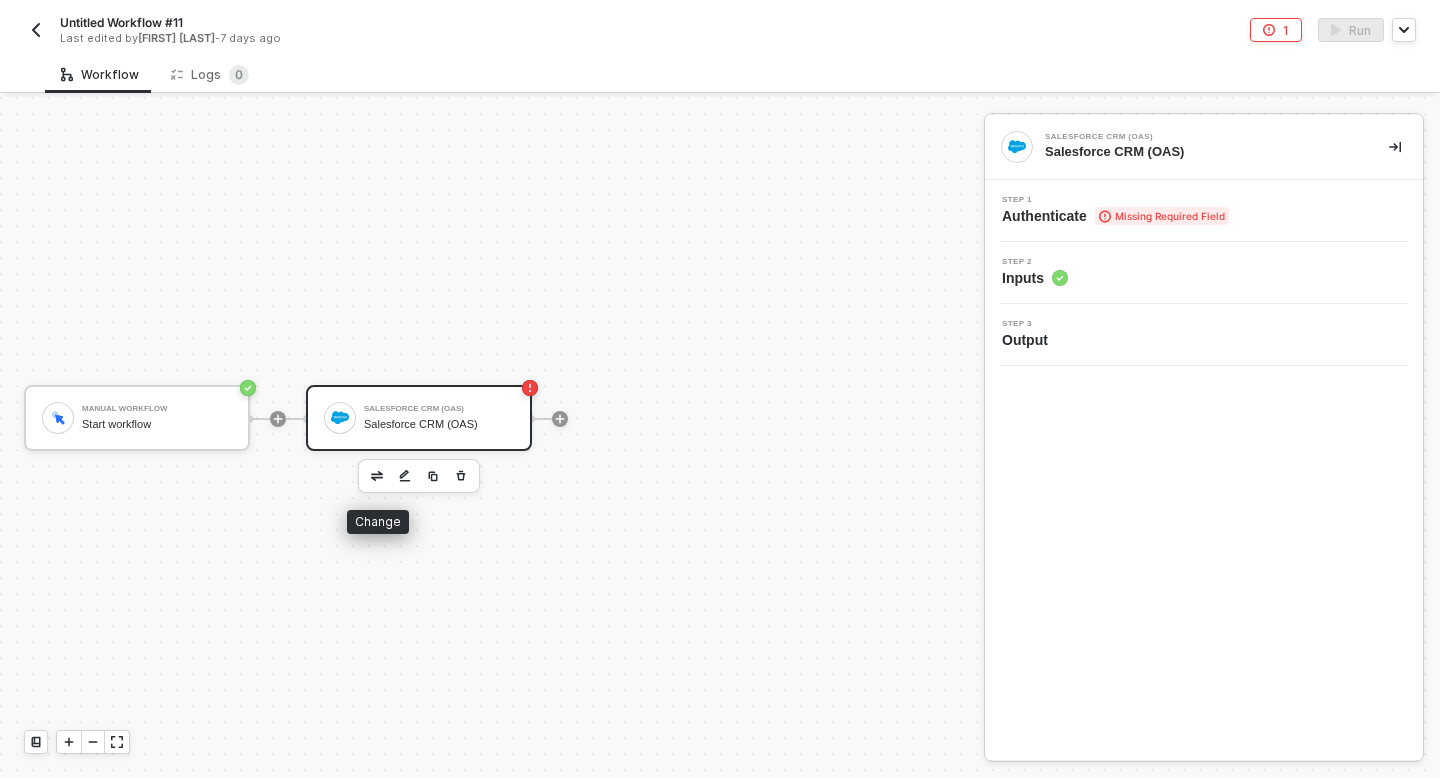 click at bounding box center [377, 476] 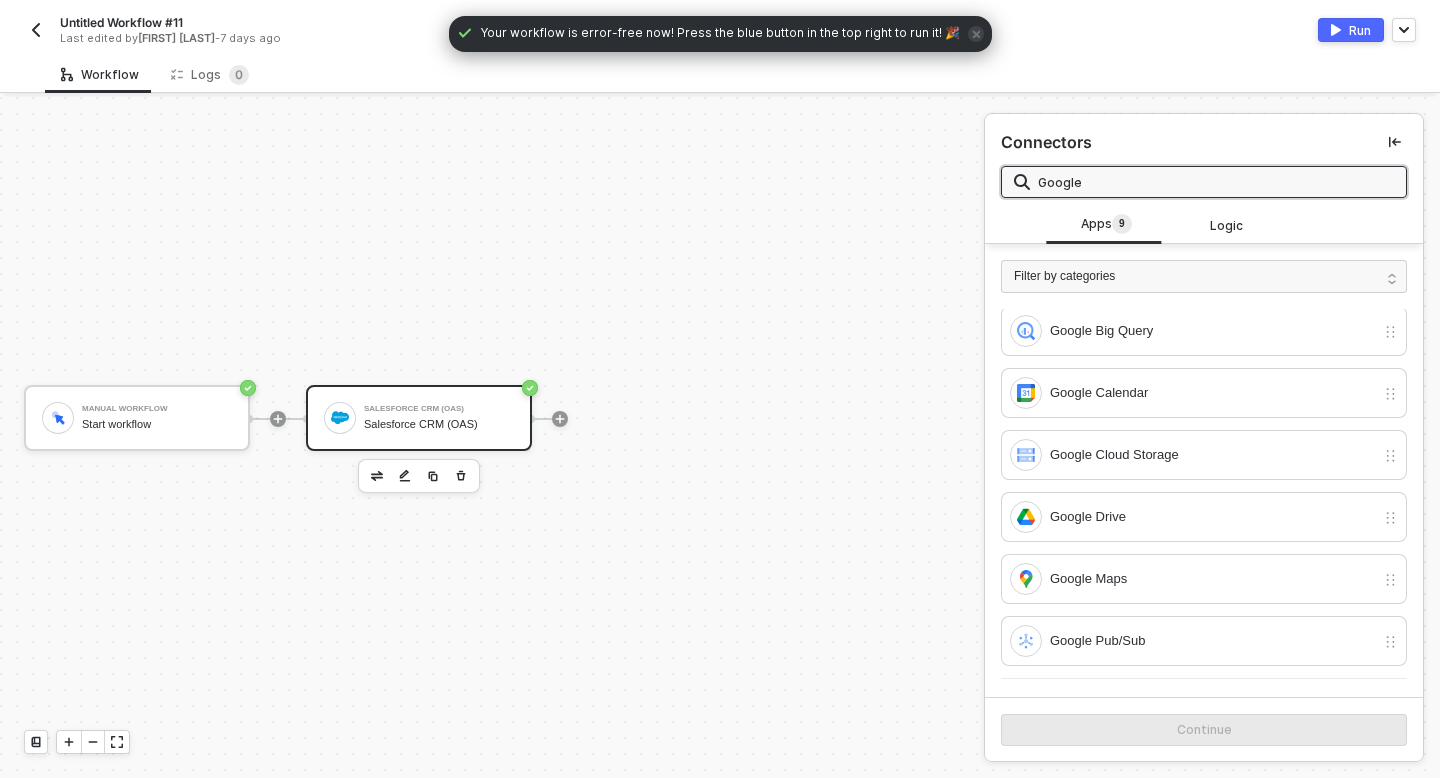 scroll, scrollTop: 302, scrollLeft: 0, axis: vertical 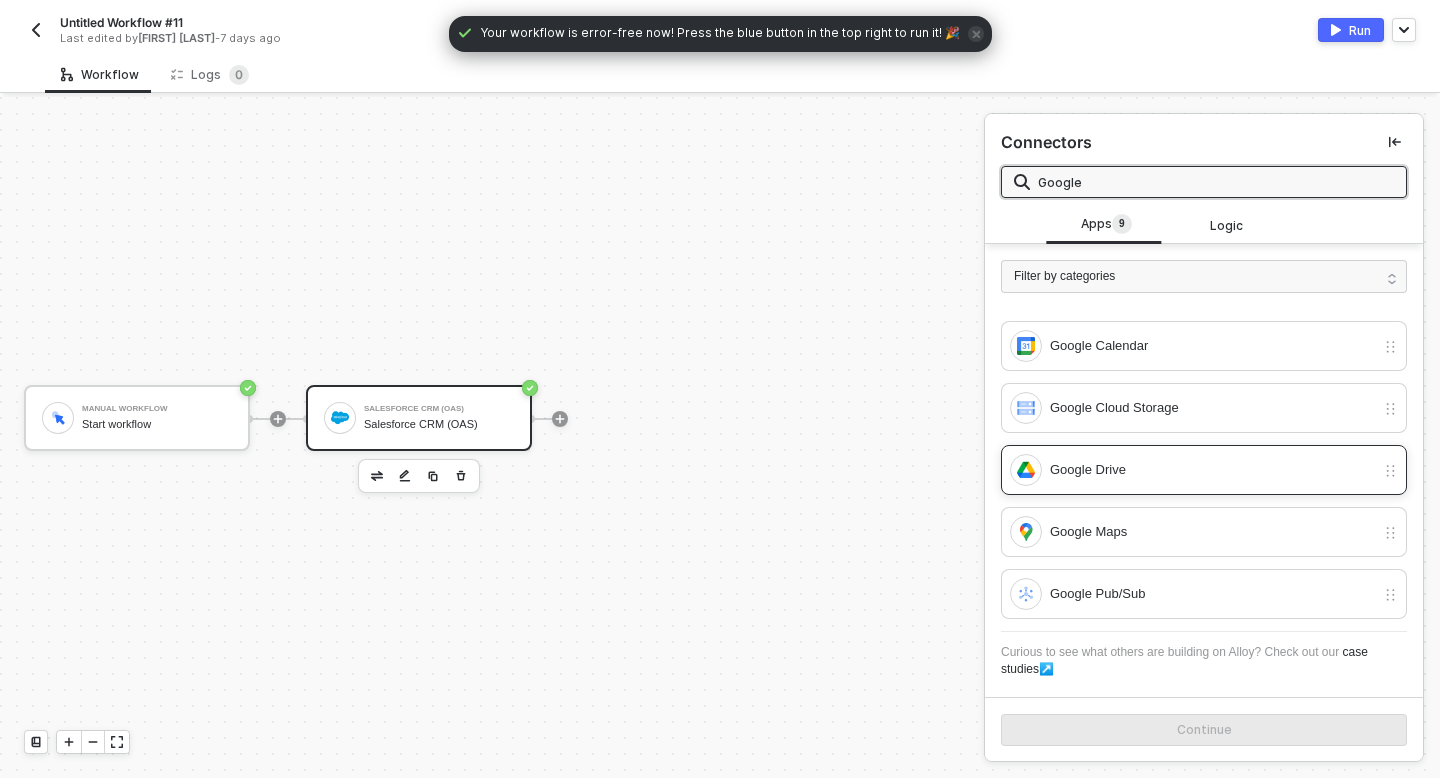 type on "Google" 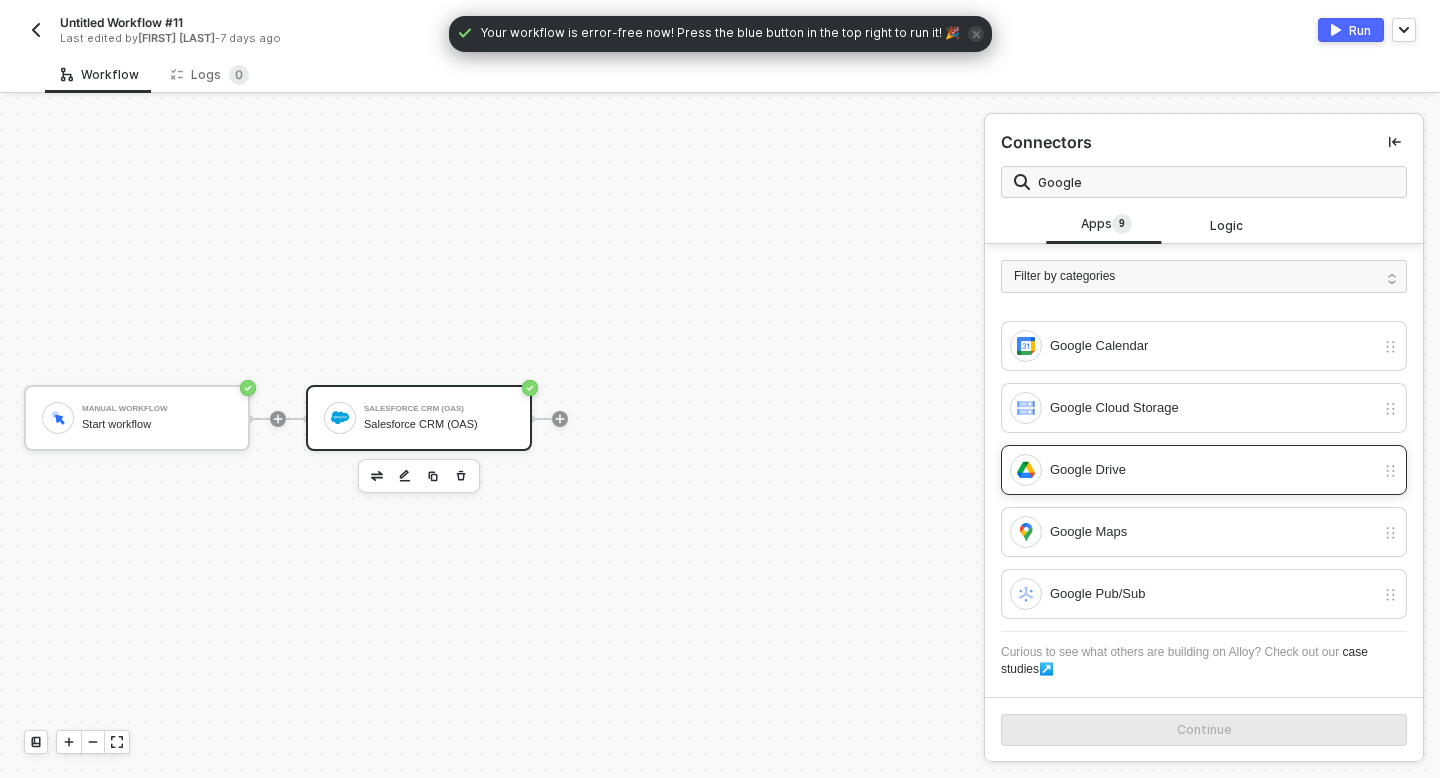 click on "Google Drive" at bounding box center (1192, 470) 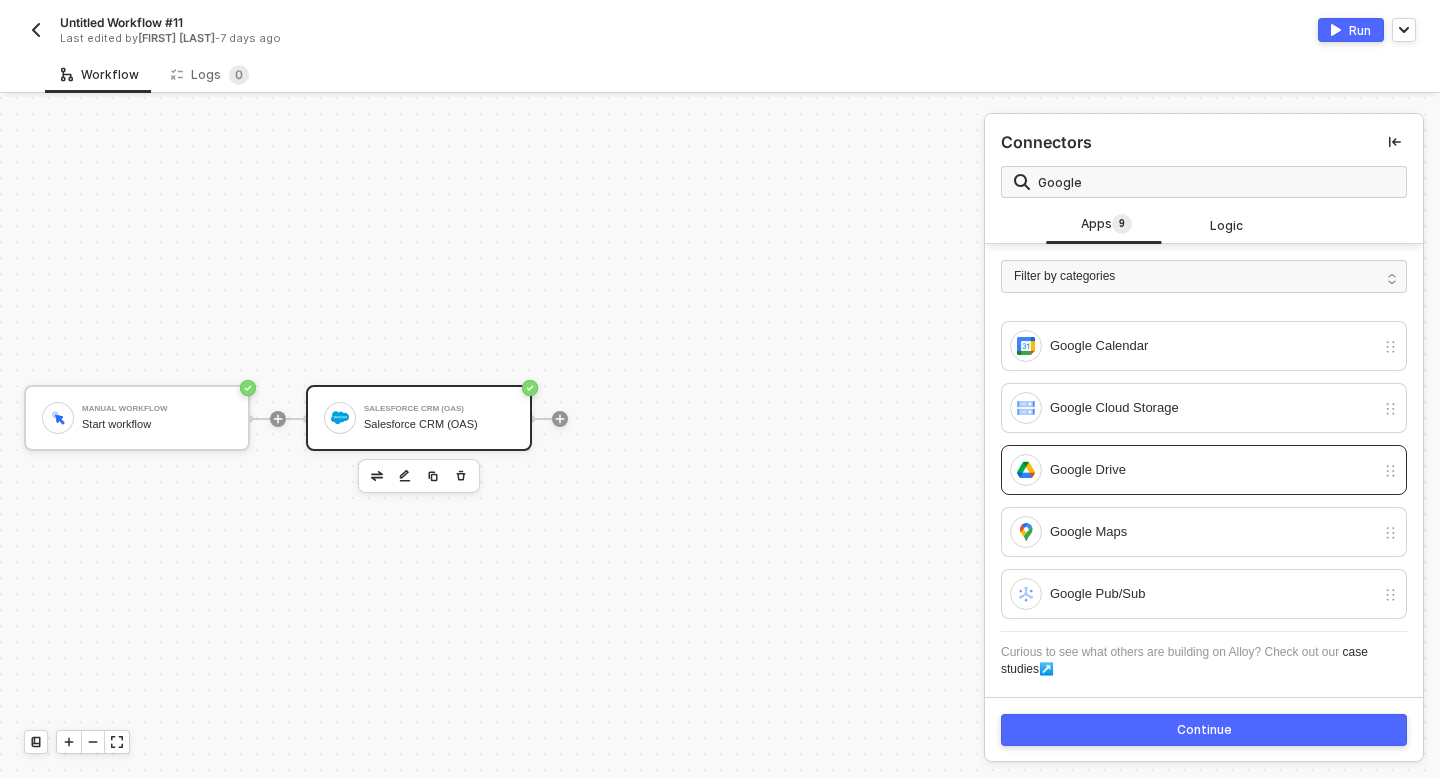 click on "Continue" at bounding box center (1204, 730) 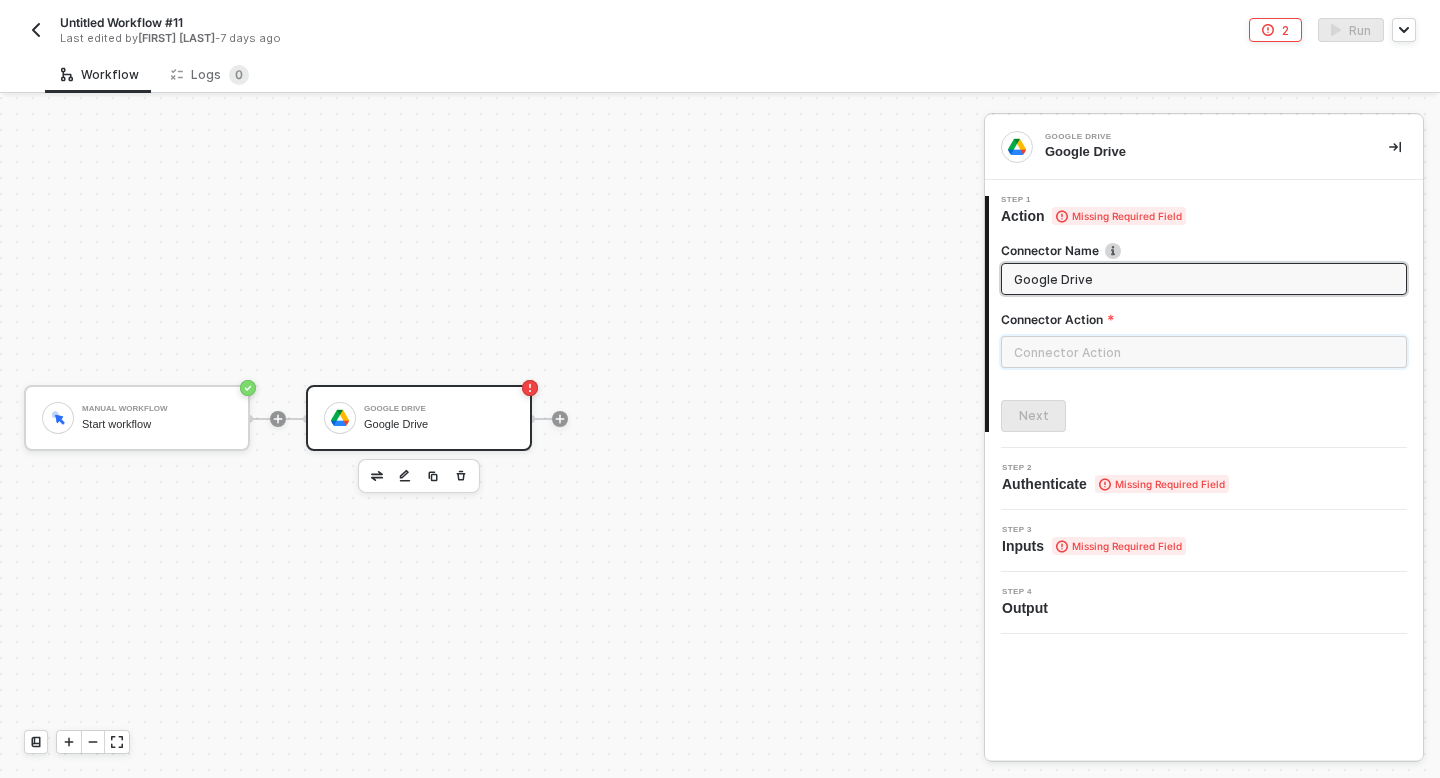 click at bounding box center (1204, 352) 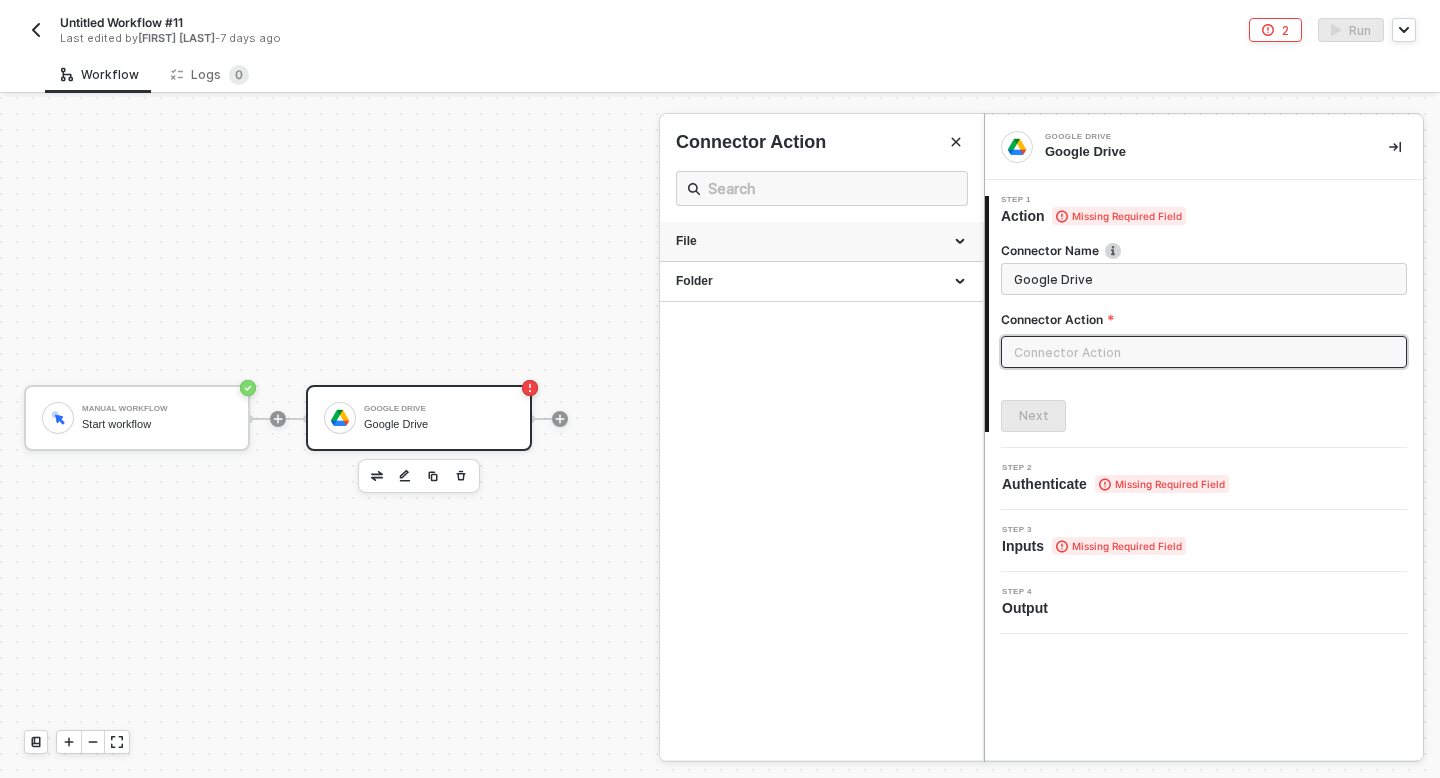 click on "File" at bounding box center (821, 242) 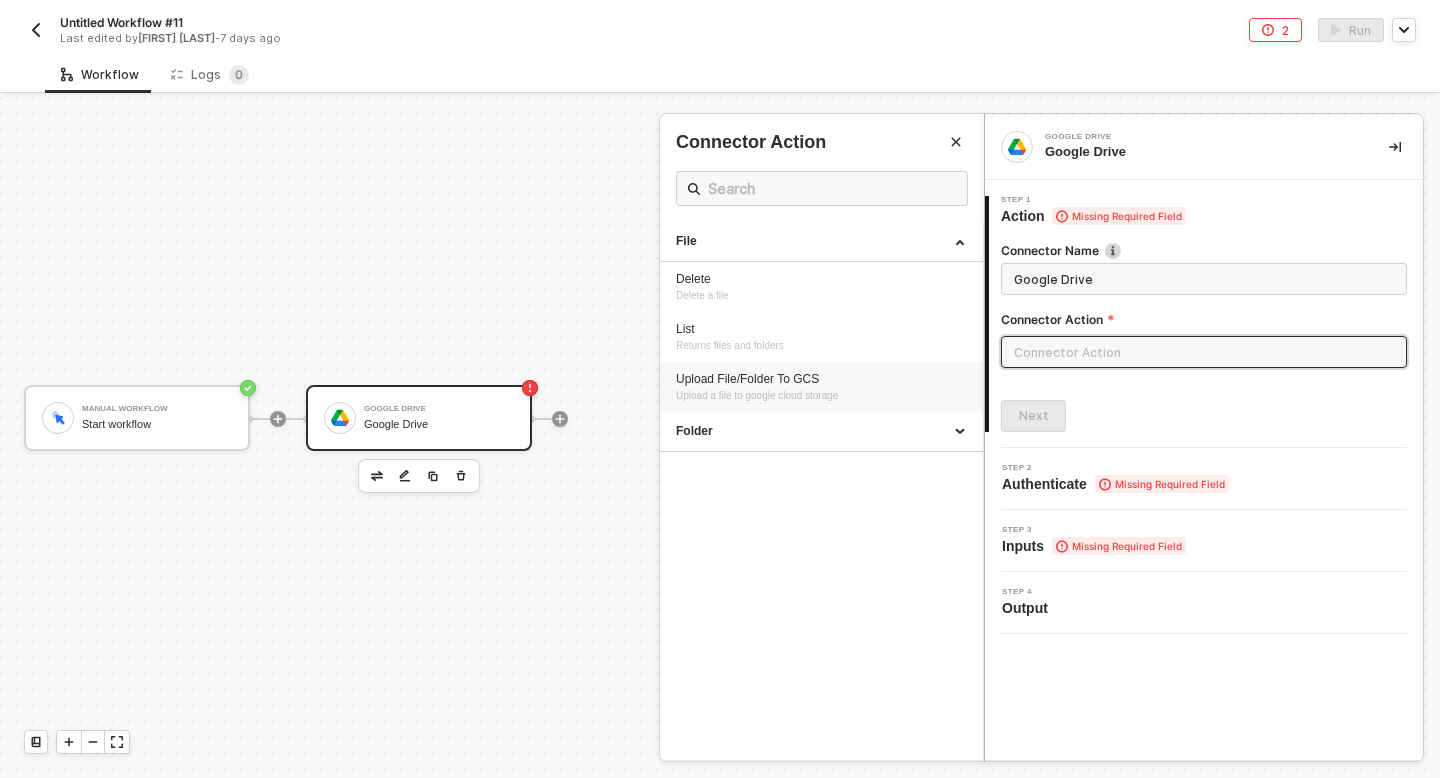 click on "Upload File/Folder To GCS Upload a file to google cloud storage" at bounding box center (821, 387) 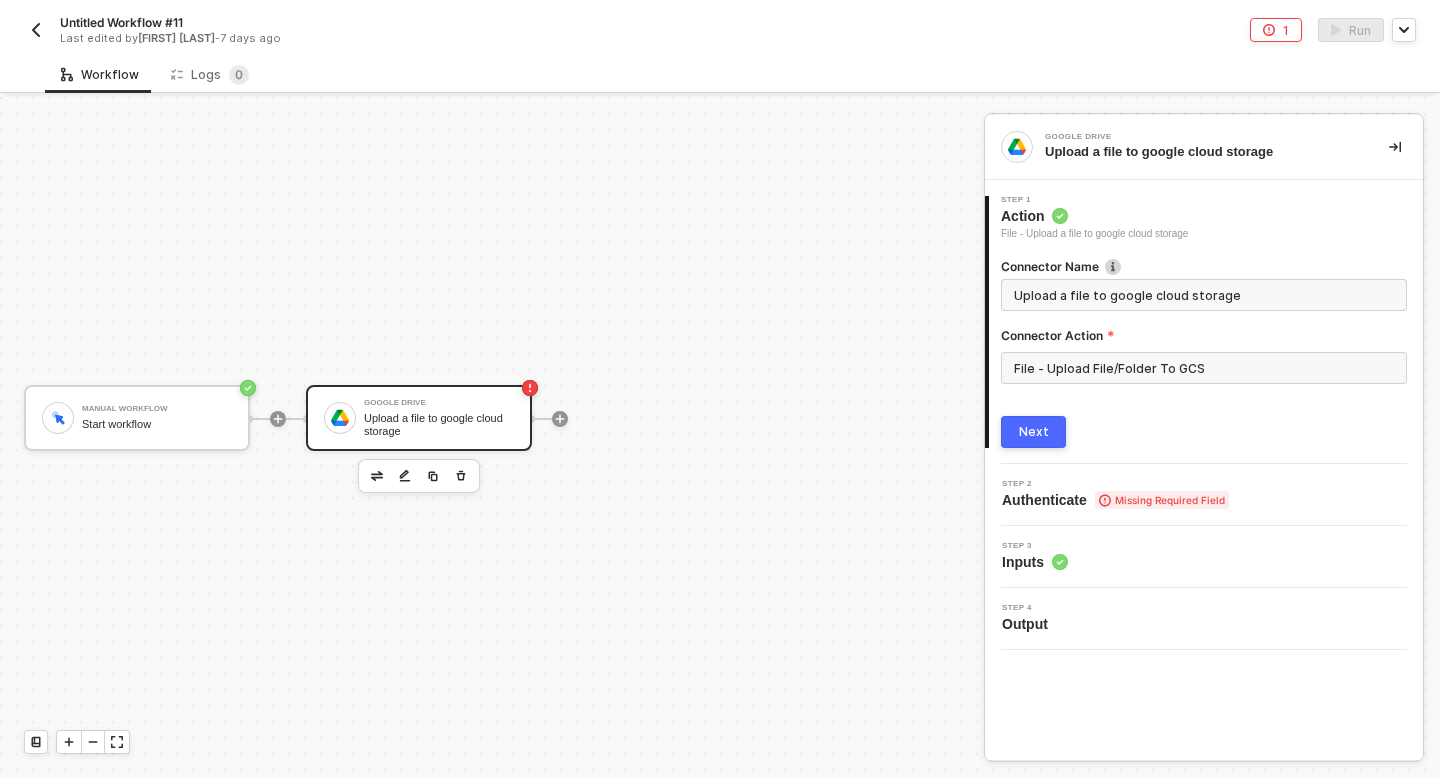 click on "Next" at bounding box center [1033, 432] 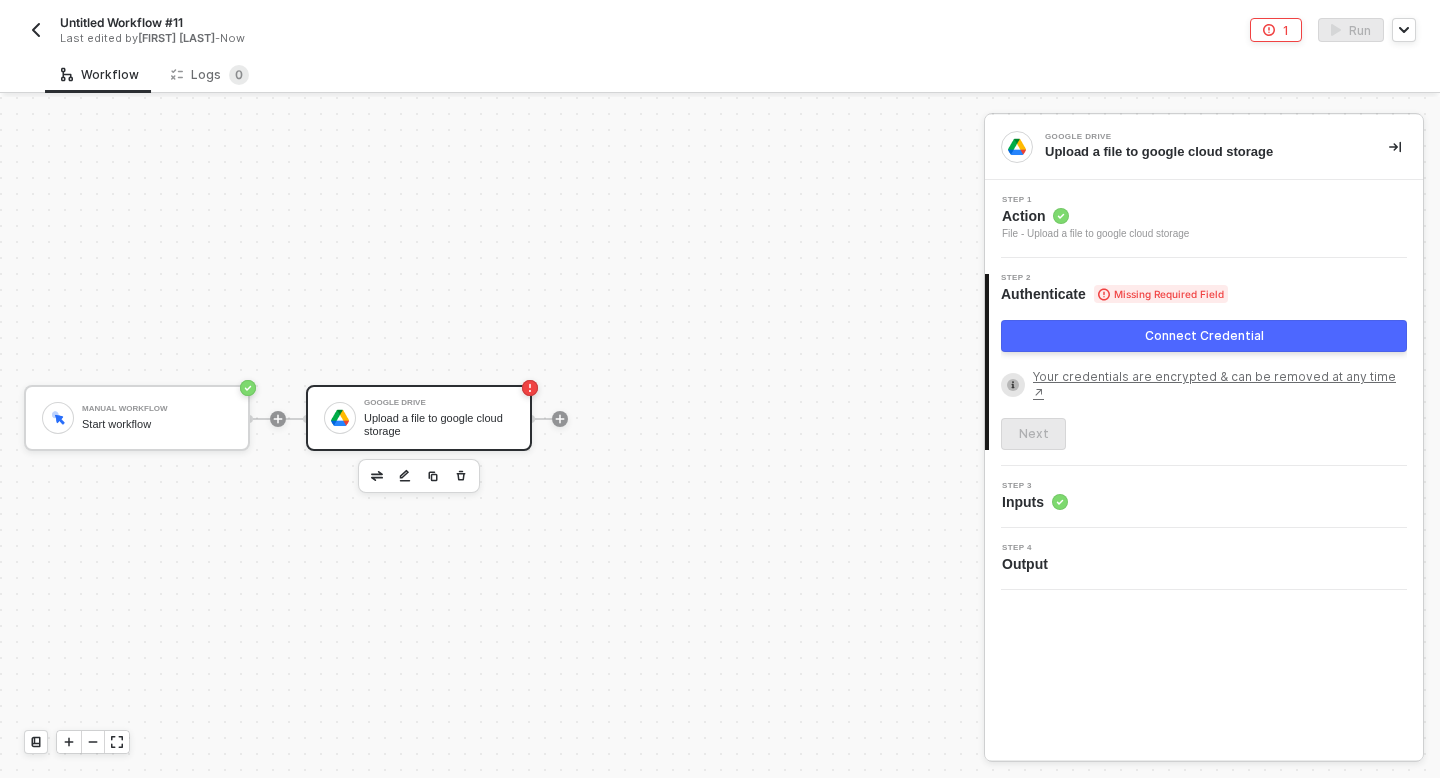 click on "Connect Credential" at bounding box center [1204, 336] 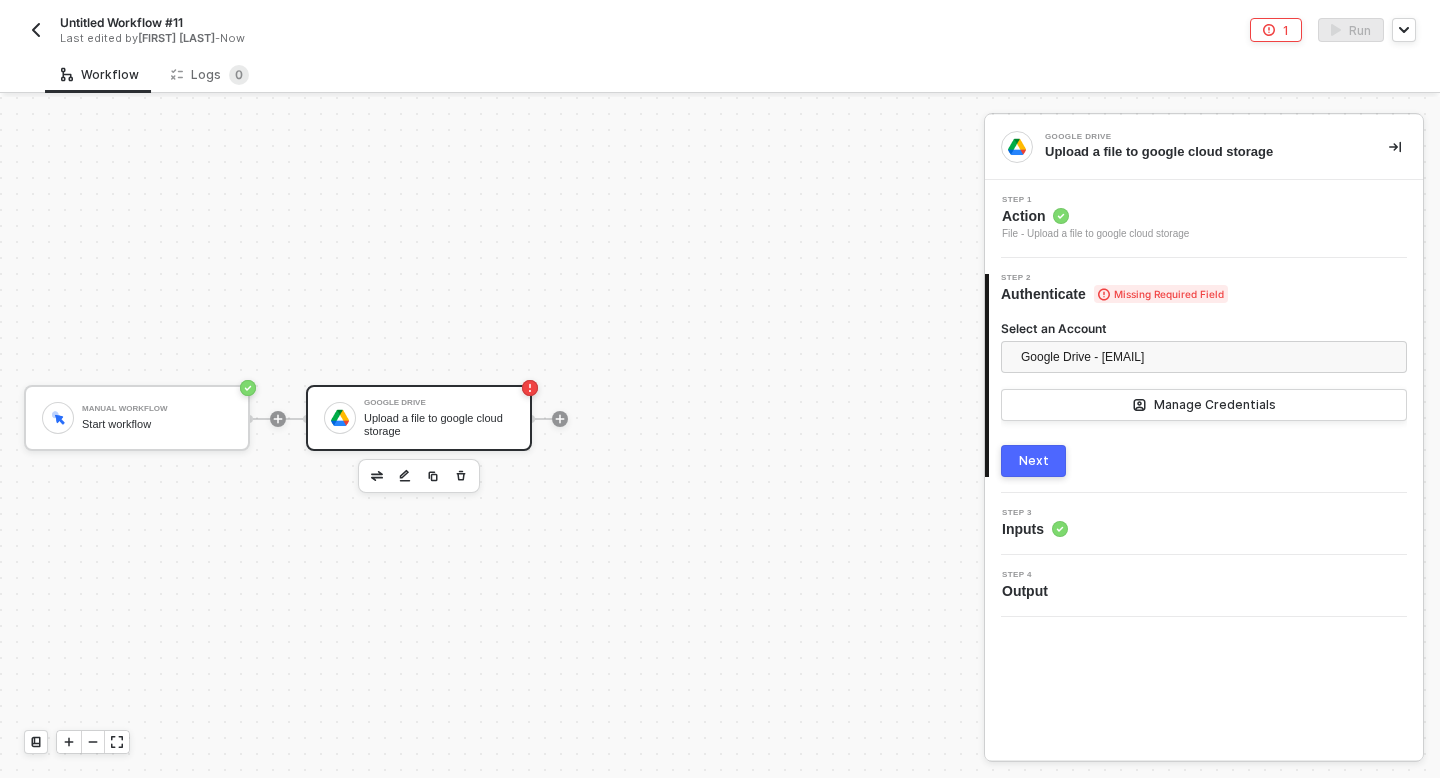 click on "Next" at bounding box center (1034, 461) 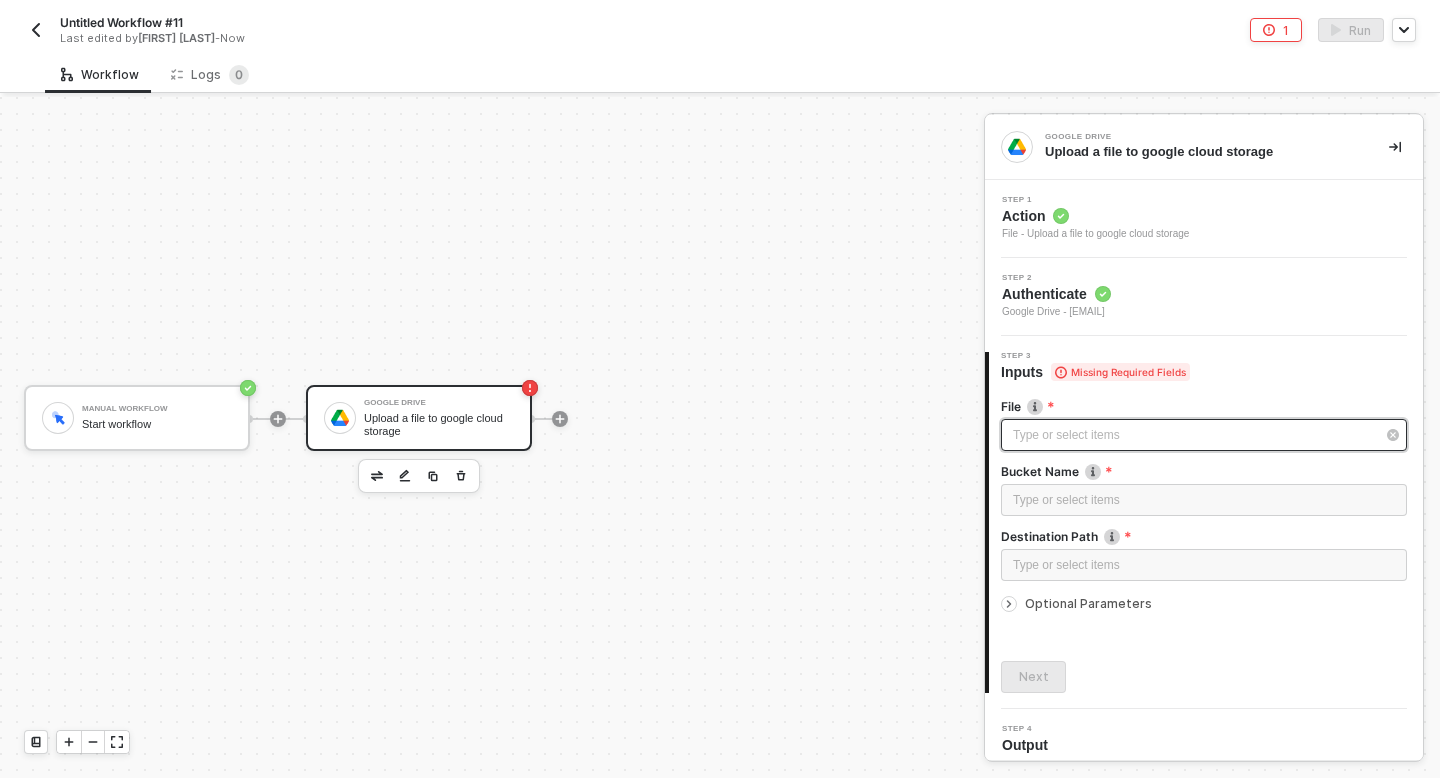 click on "Type or select items ﻿" at bounding box center [1194, 435] 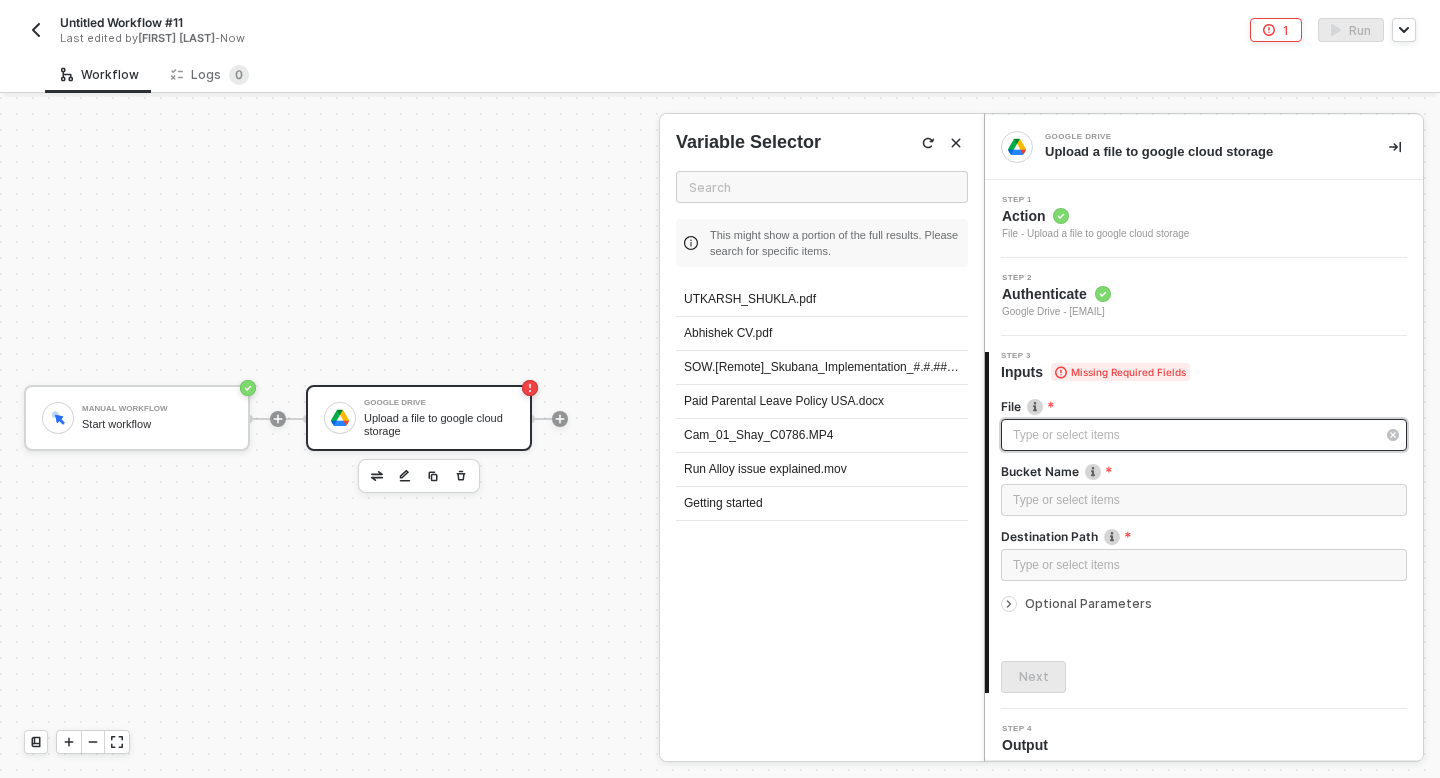 scroll, scrollTop: 11, scrollLeft: 0, axis: vertical 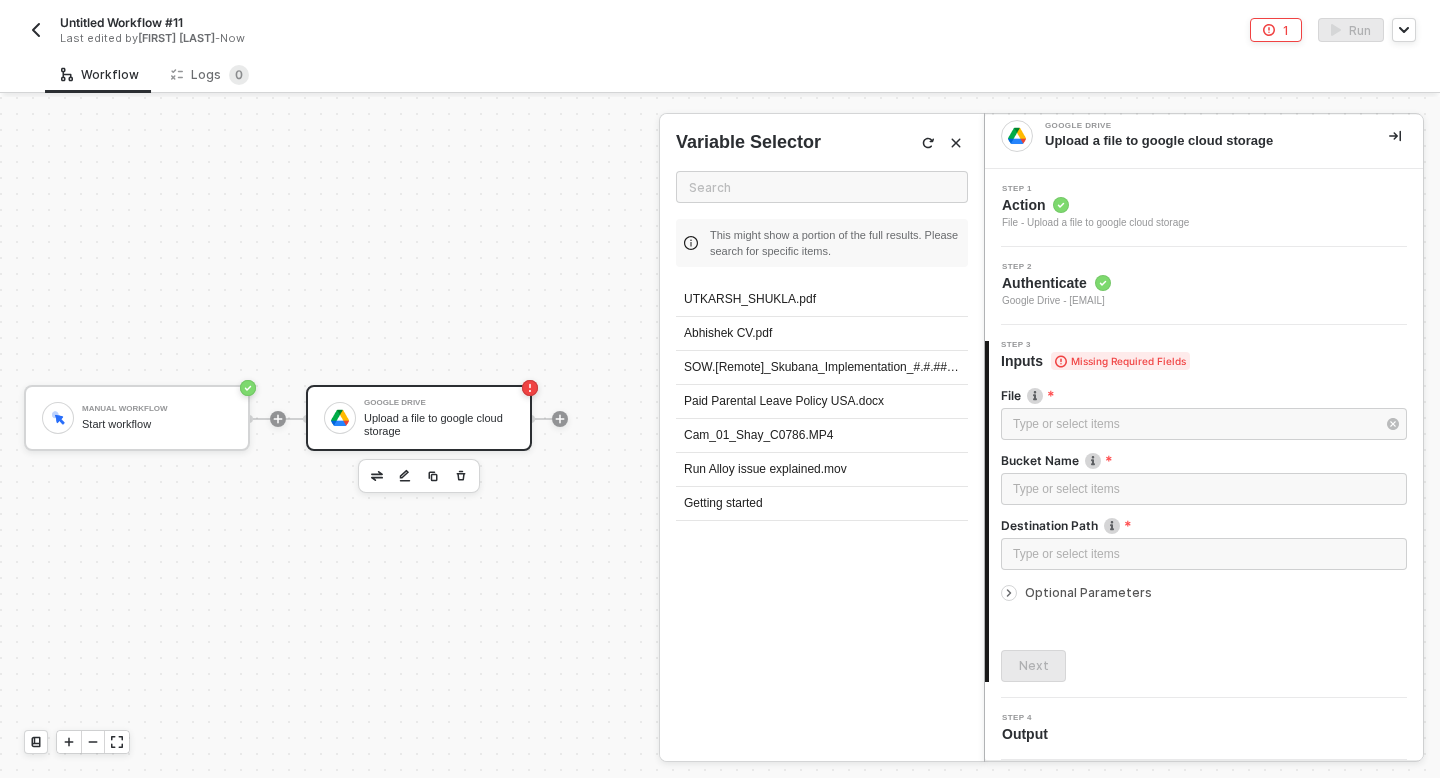 click 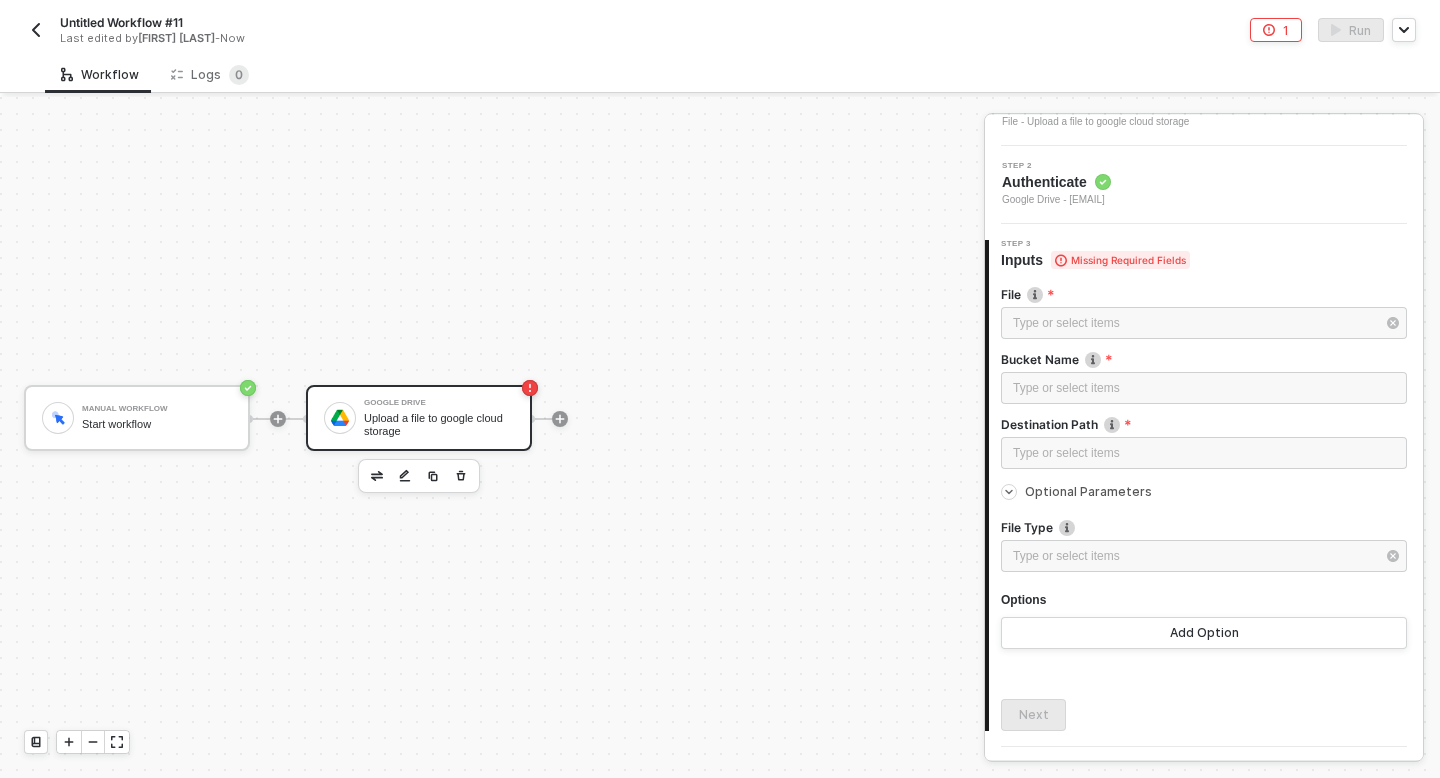 scroll, scrollTop: 161, scrollLeft: 0, axis: vertical 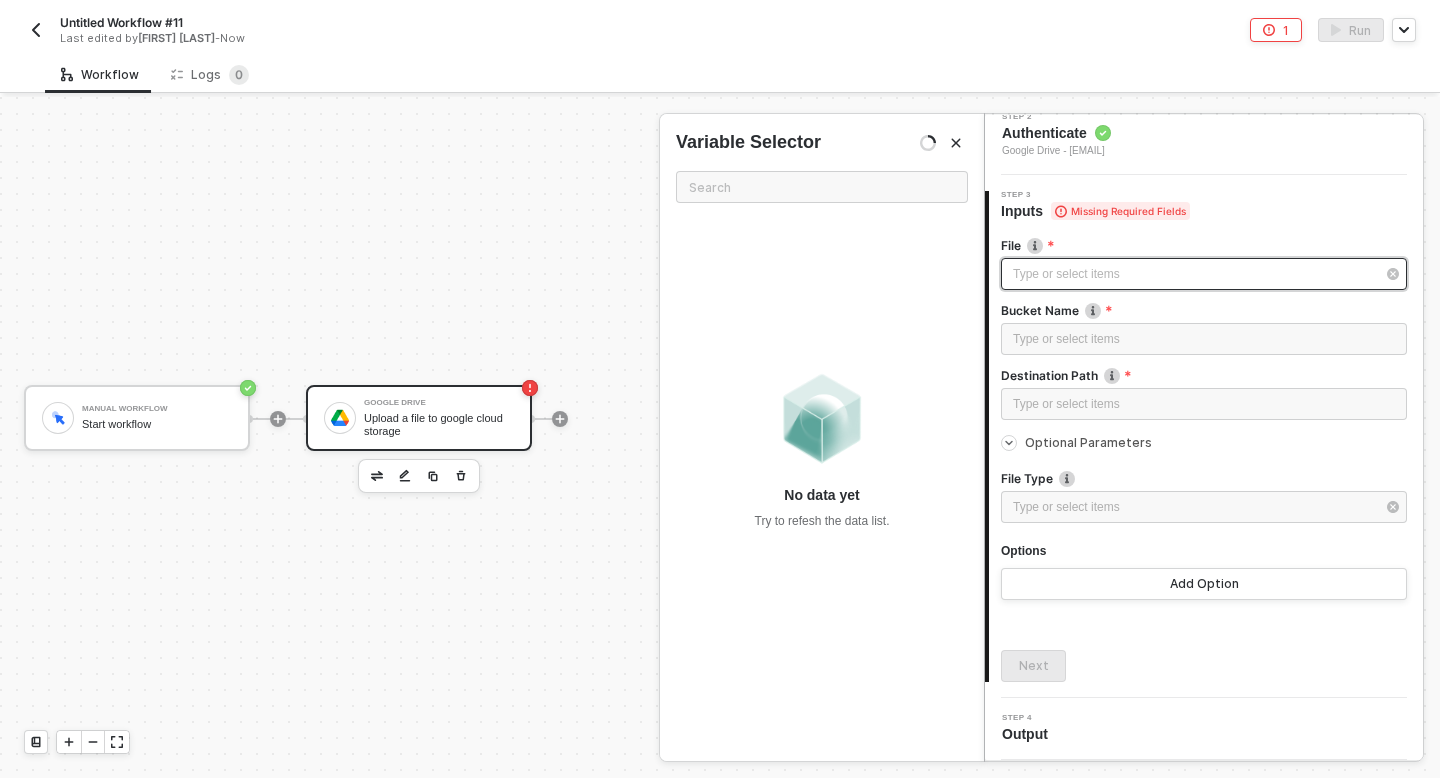 click on "Type or select items ﻿" at bounding box center [1204, 274] 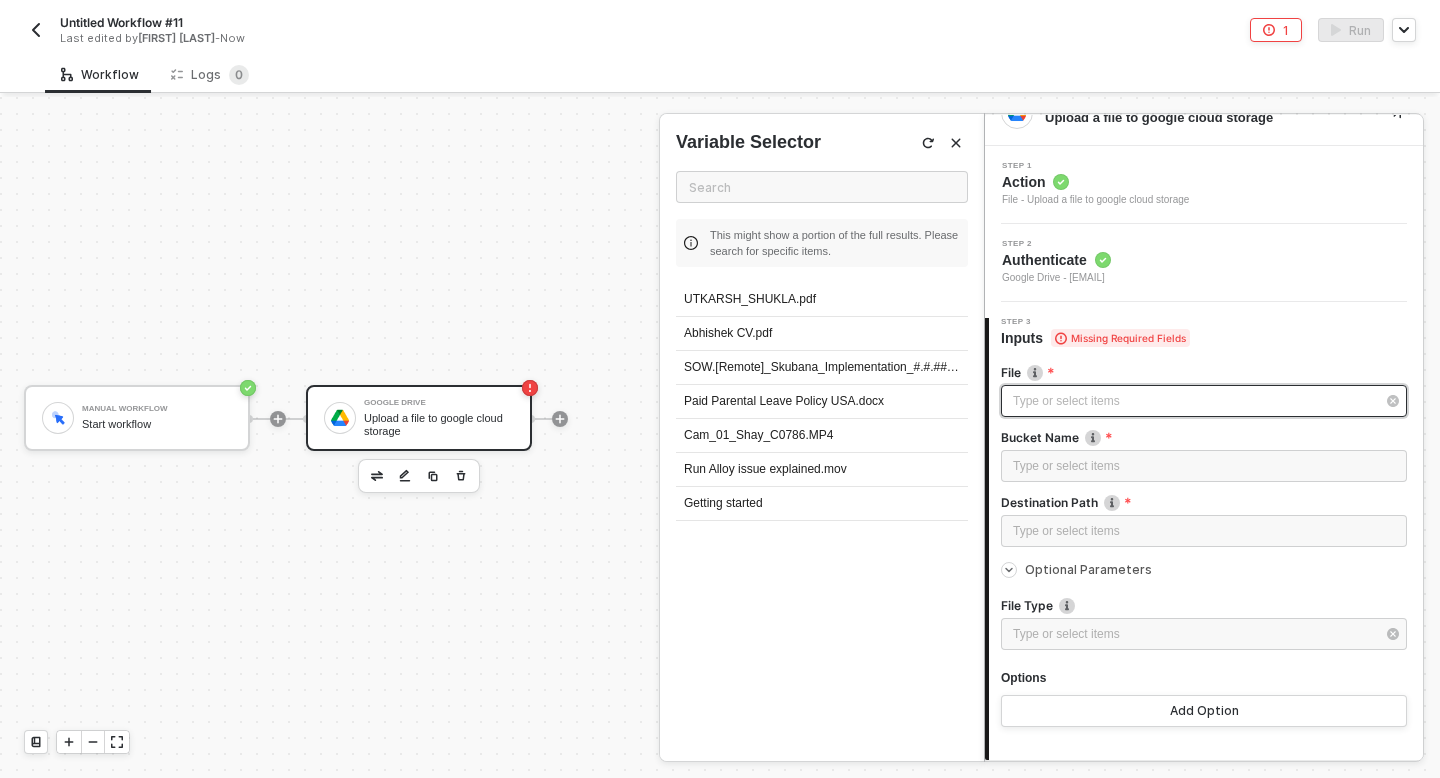 scroll, scrollTop: 0, scrollLeft: 0, axis: both 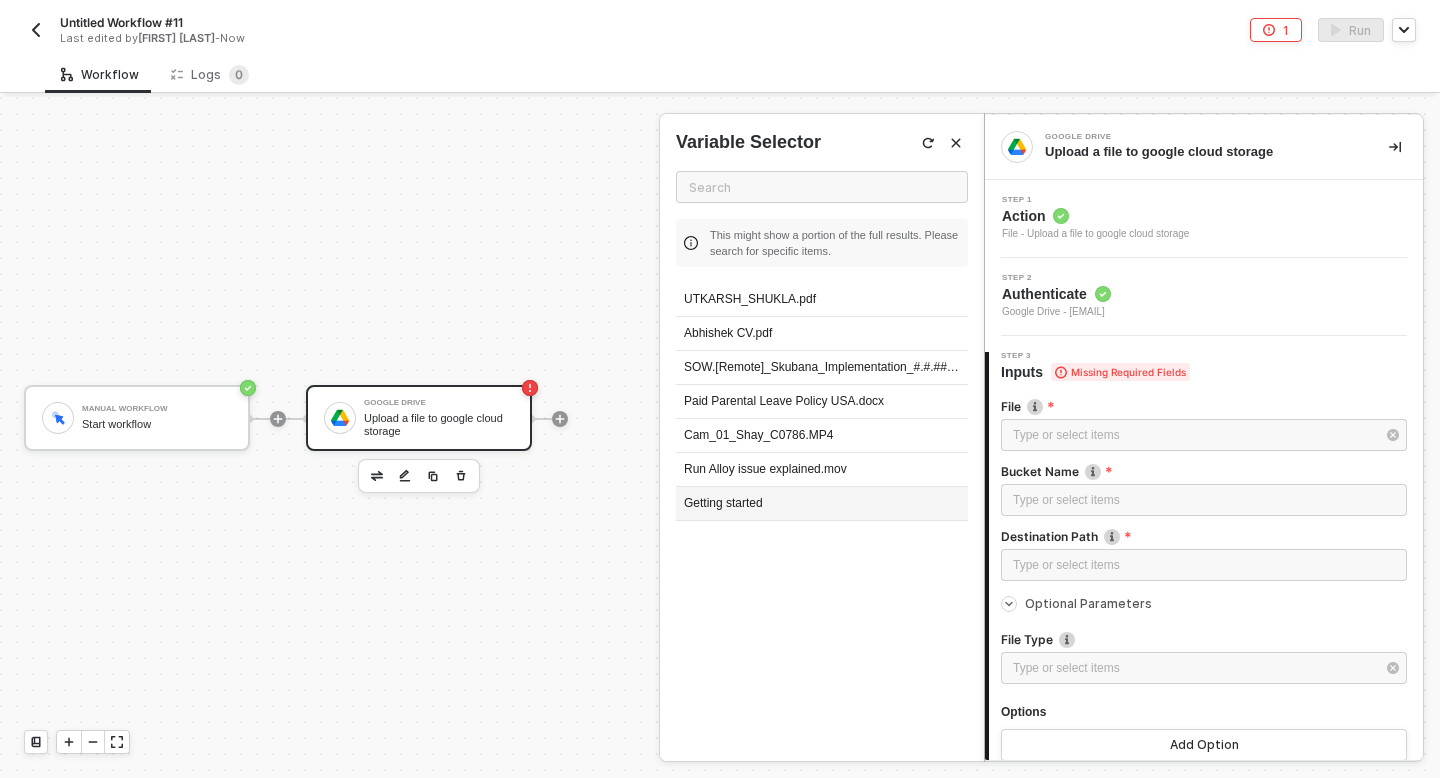 click on "Getting started" at bounding box center [822, 504] 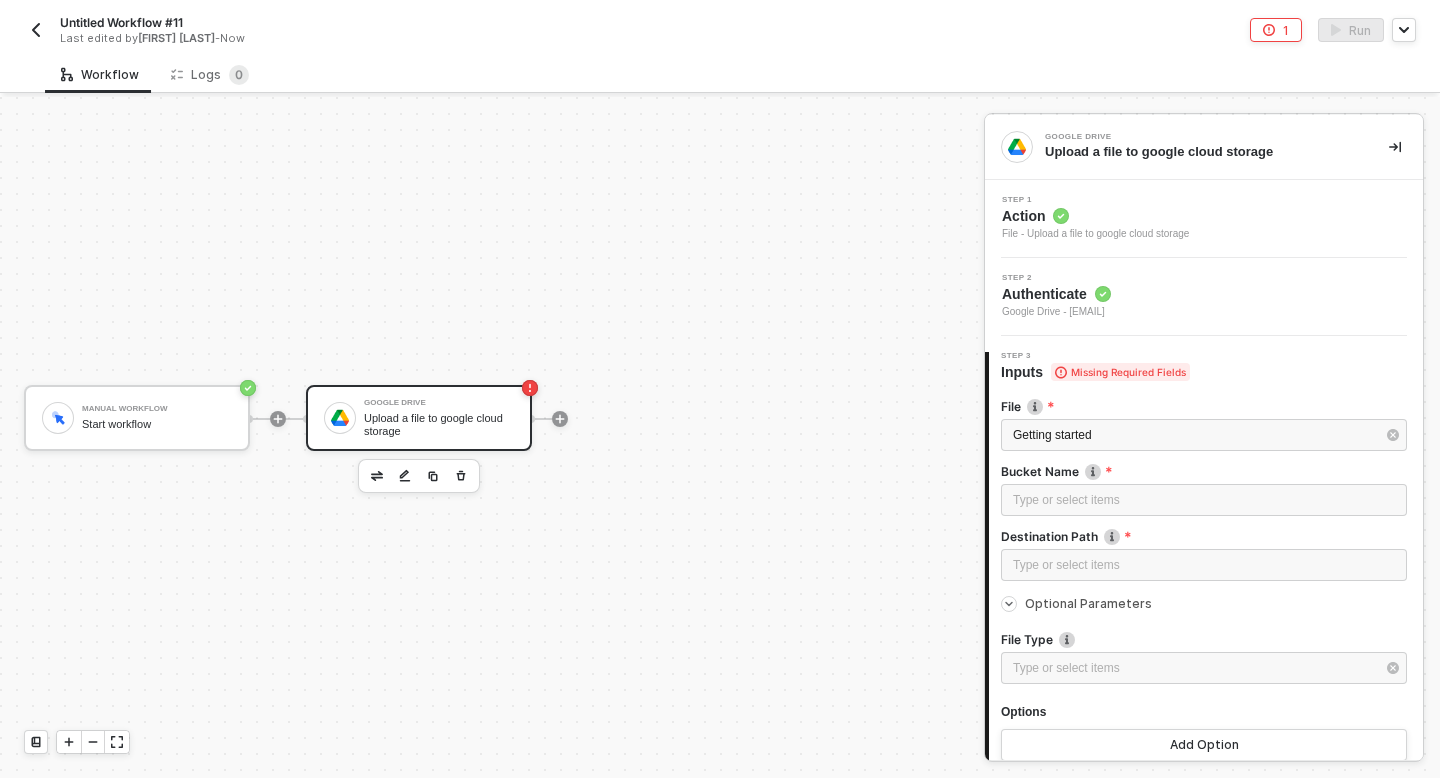click 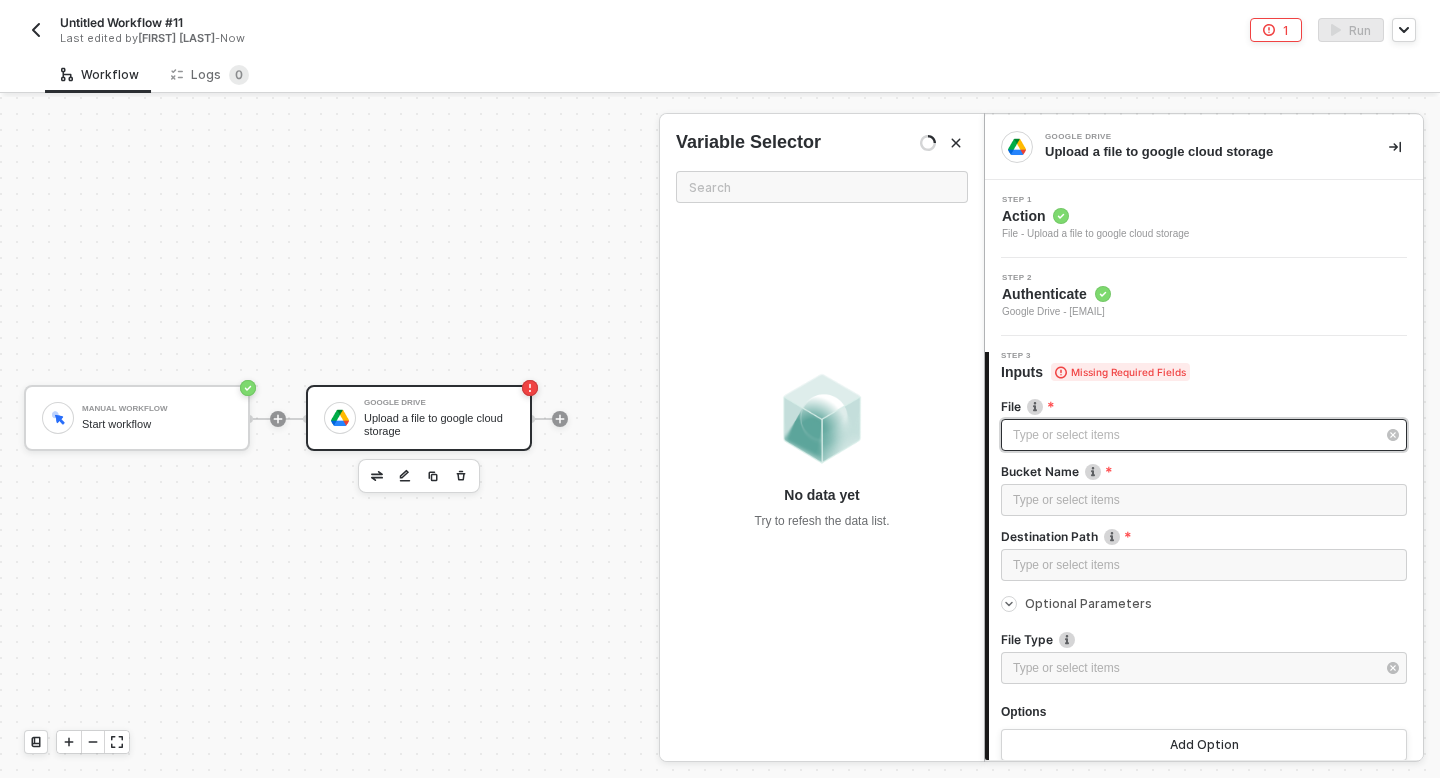 click on "Type or select items ﻿" at bounding box center [1194, 435] 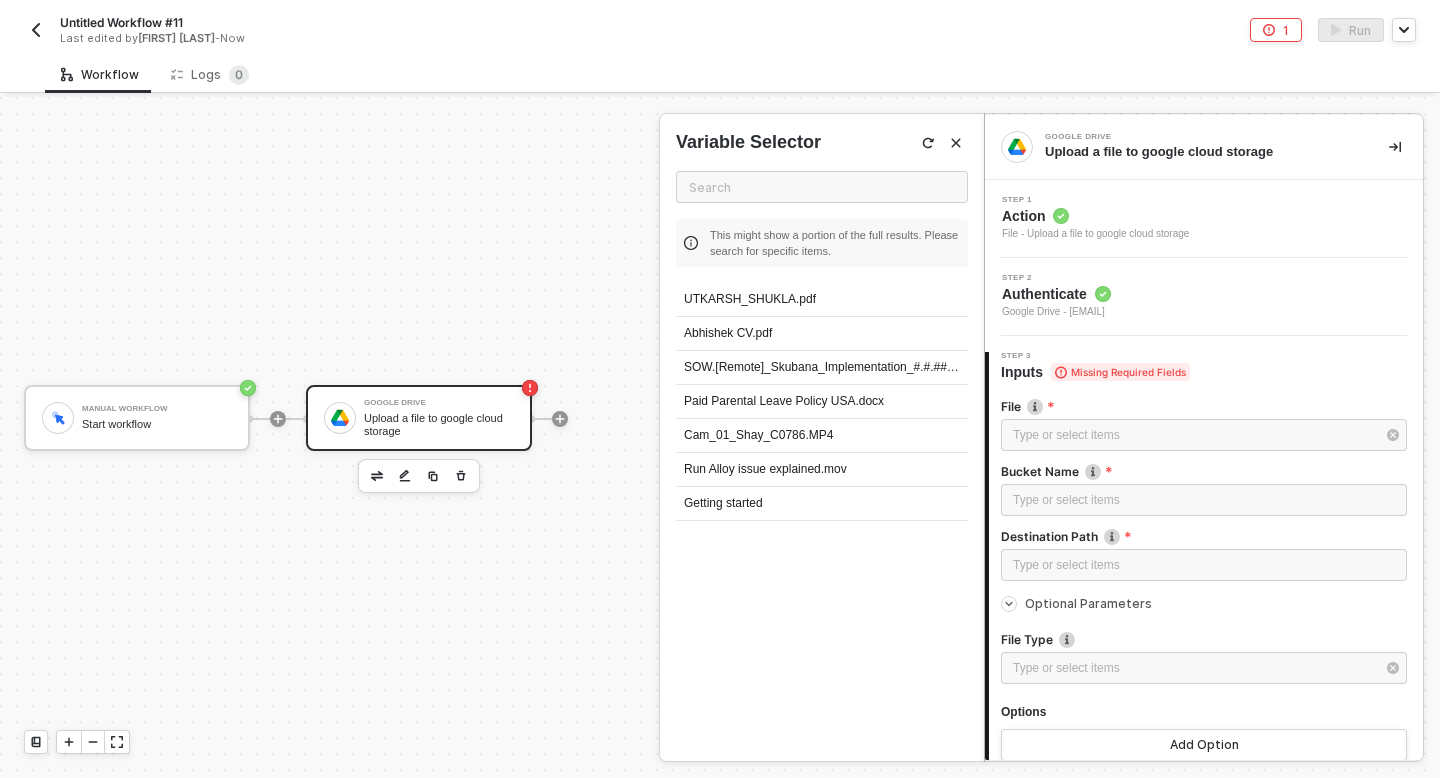 click on "Workflow Logs 0" at bounding box center (742, 74) 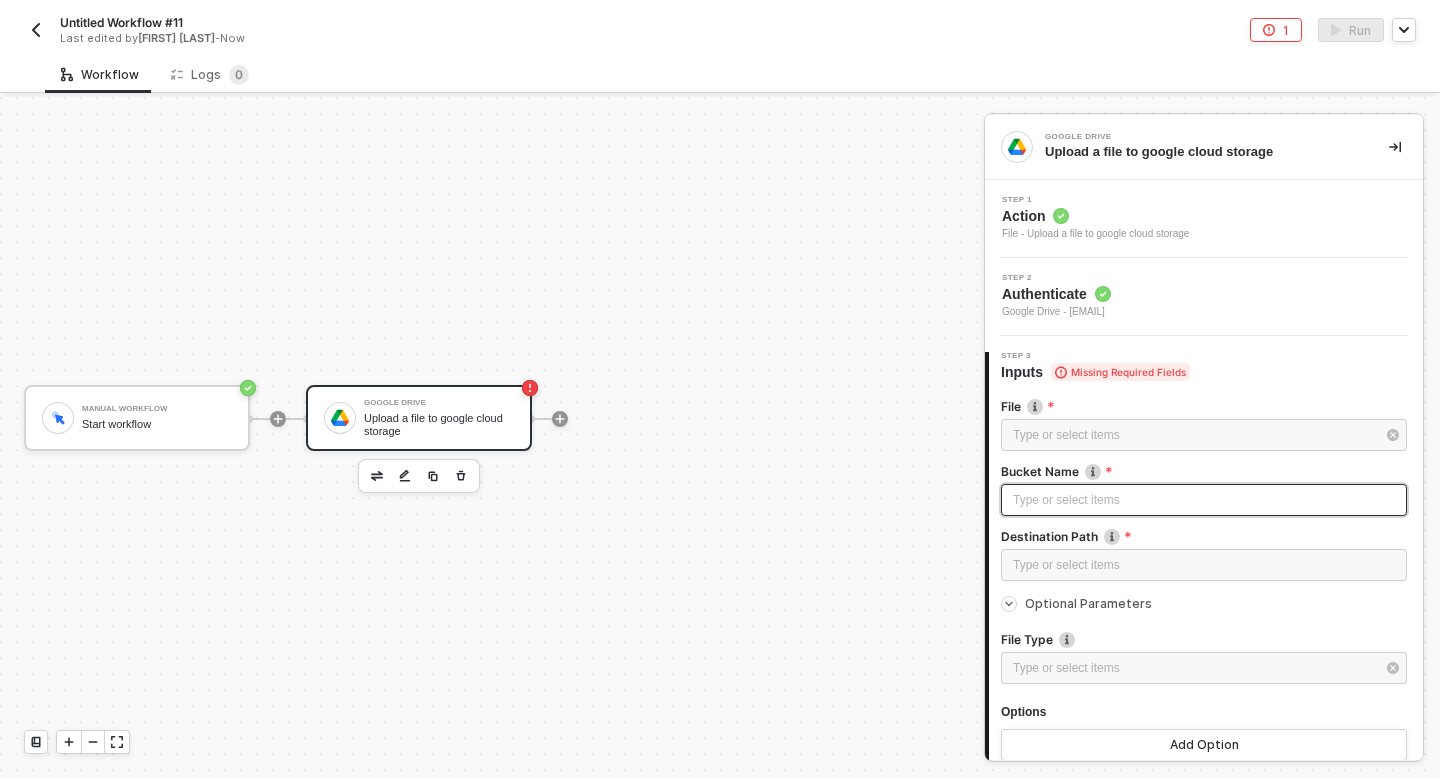 click on "Type or select items ﻿" at bounding box center [1204, 500] 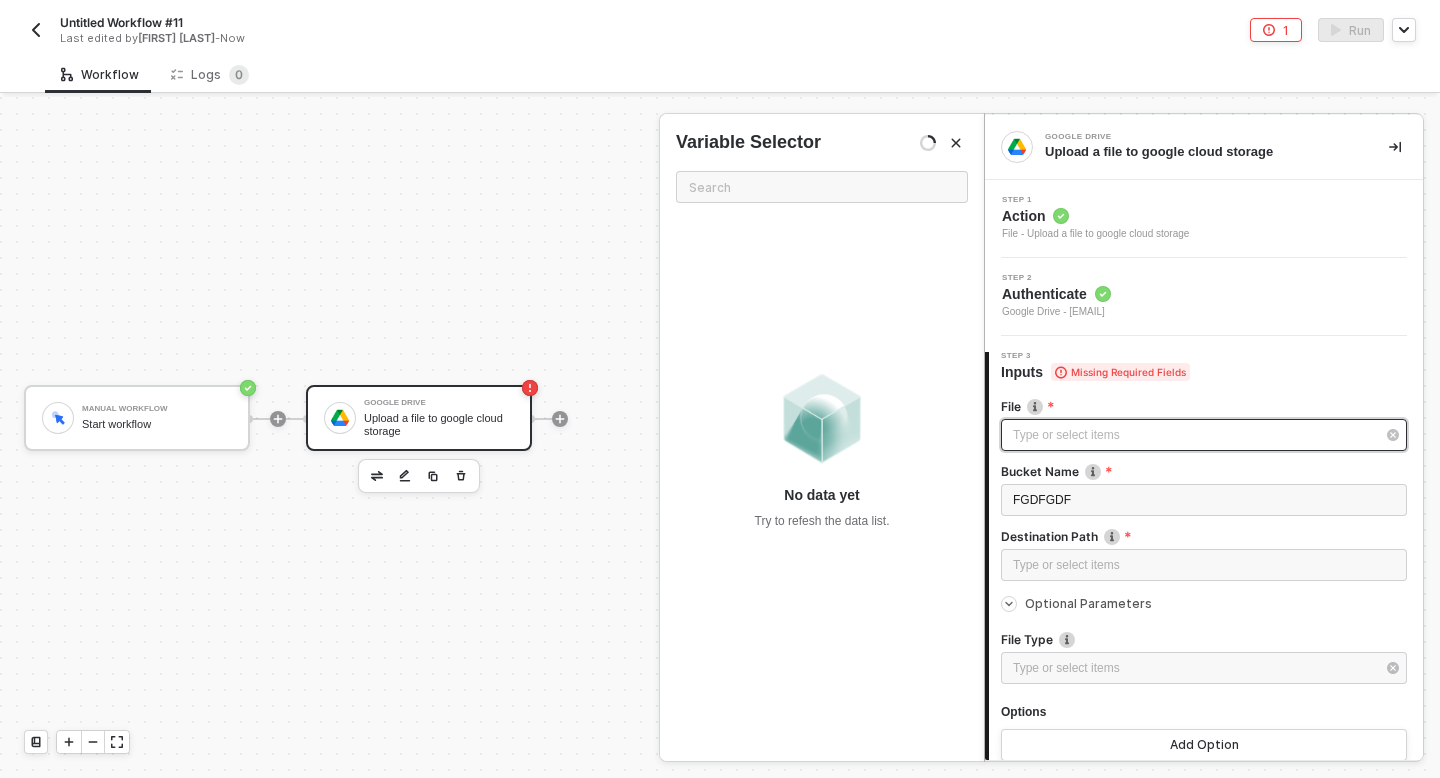 click on "Type or select items ﻿" at bounding box center (1194, 435) 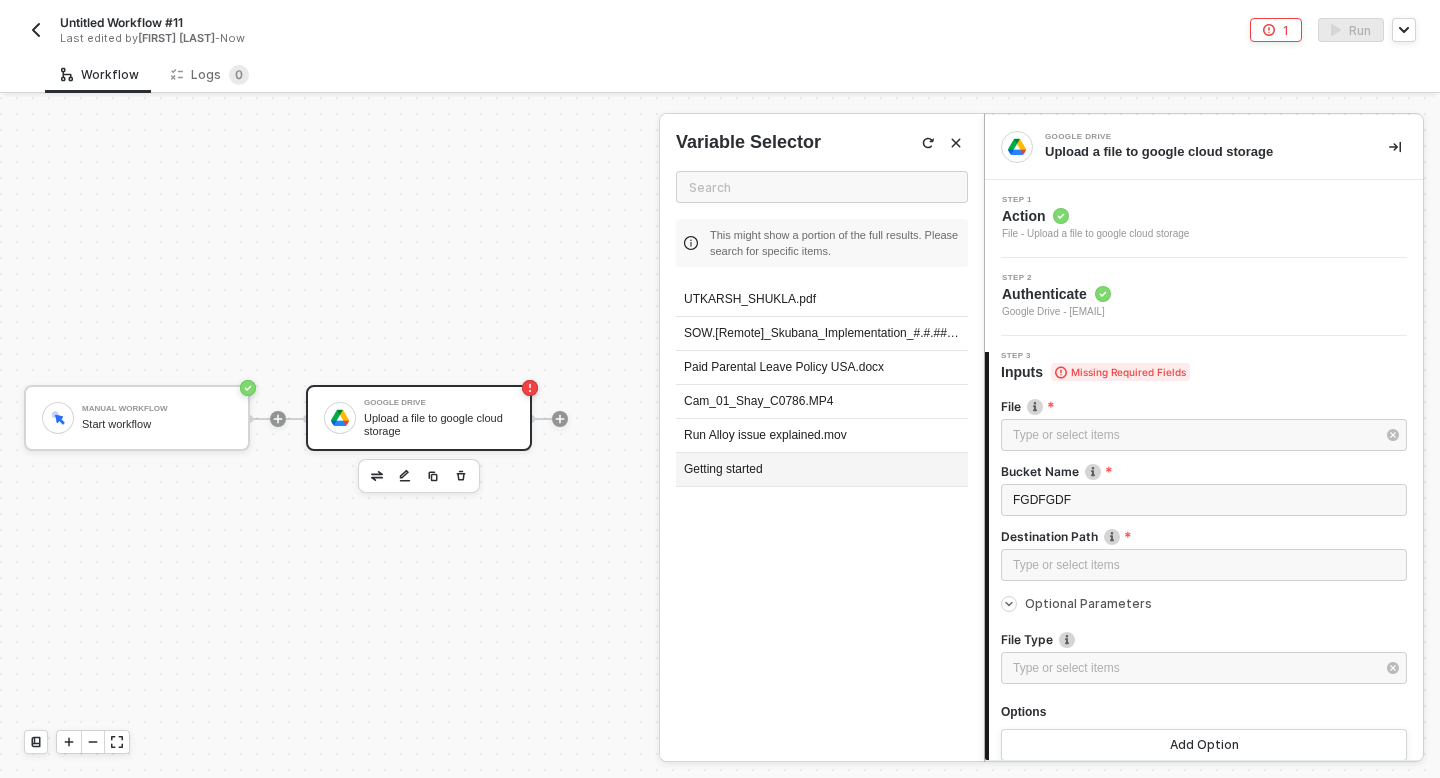 click on "Getting started" at bounding box center [822, 470] 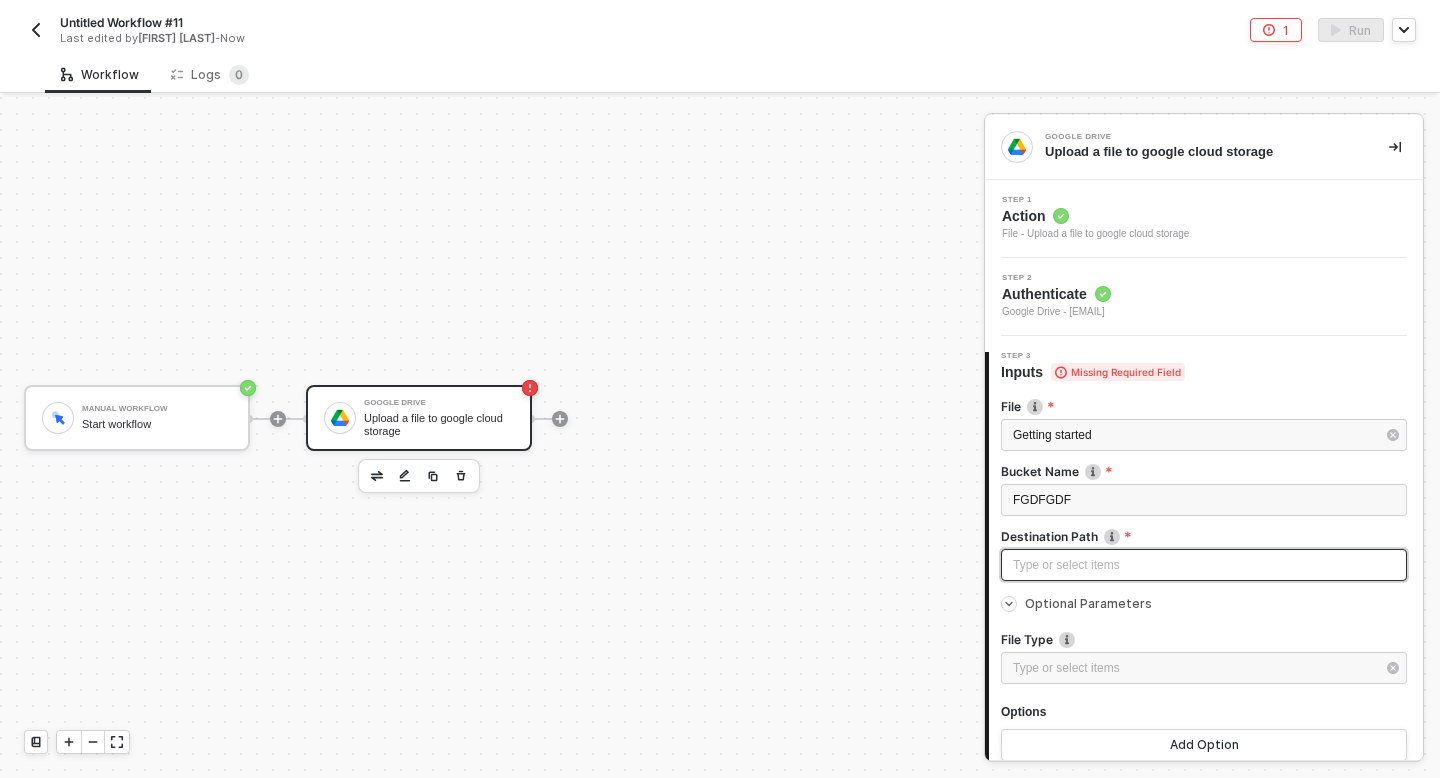click on "Type or select items ﻿" at bounding box center (1204, 565) 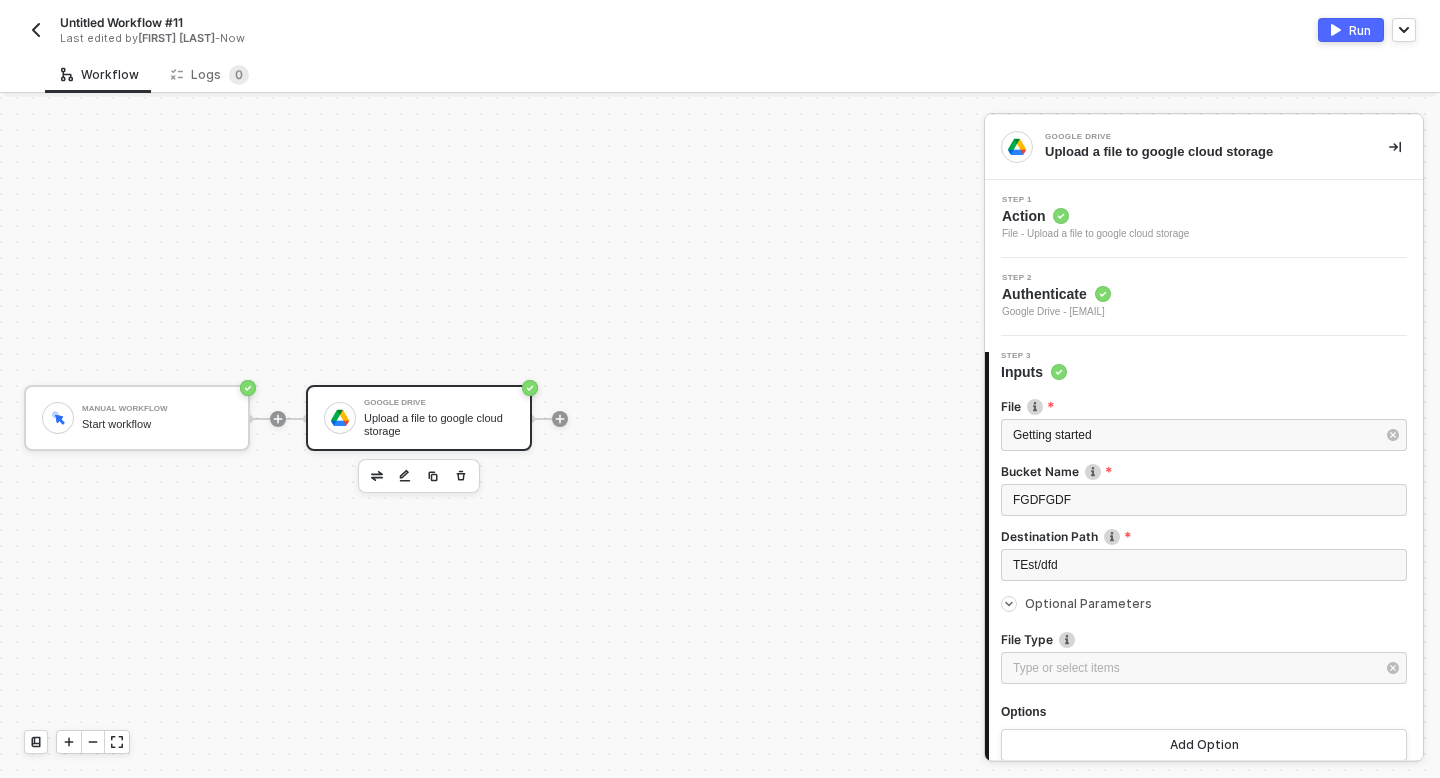 click 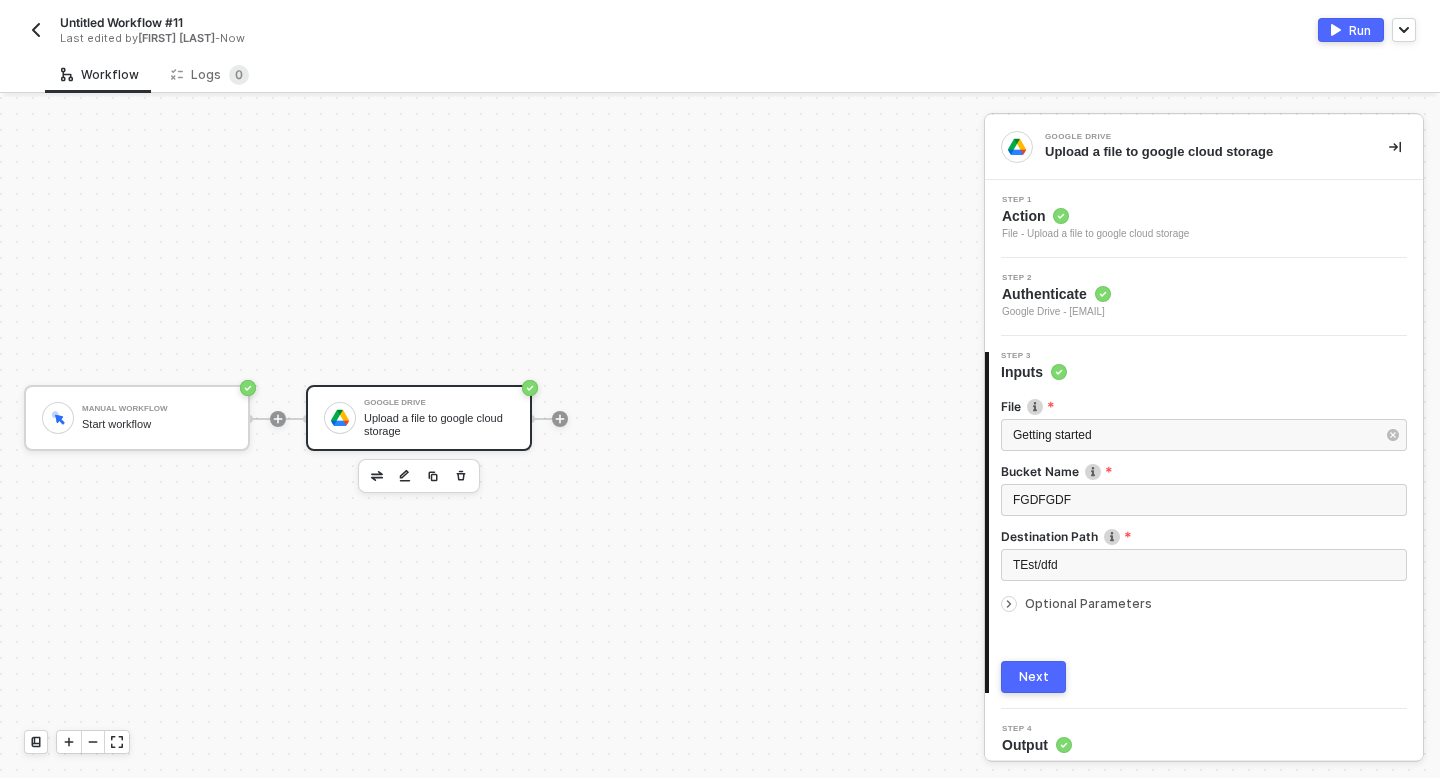 click on "Next" at bounding box center [1033, 677] 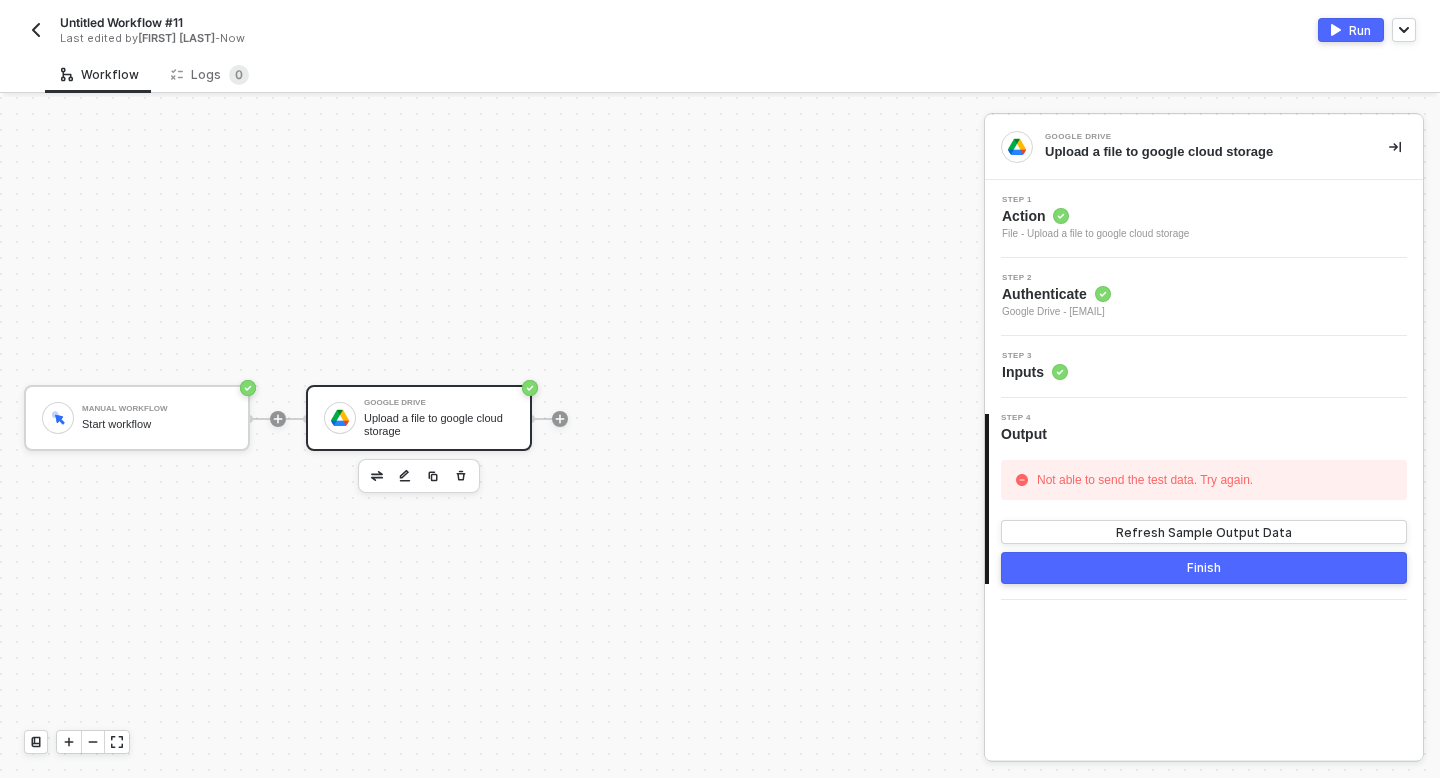 click on "Run" at bounding box center (1360, 30) 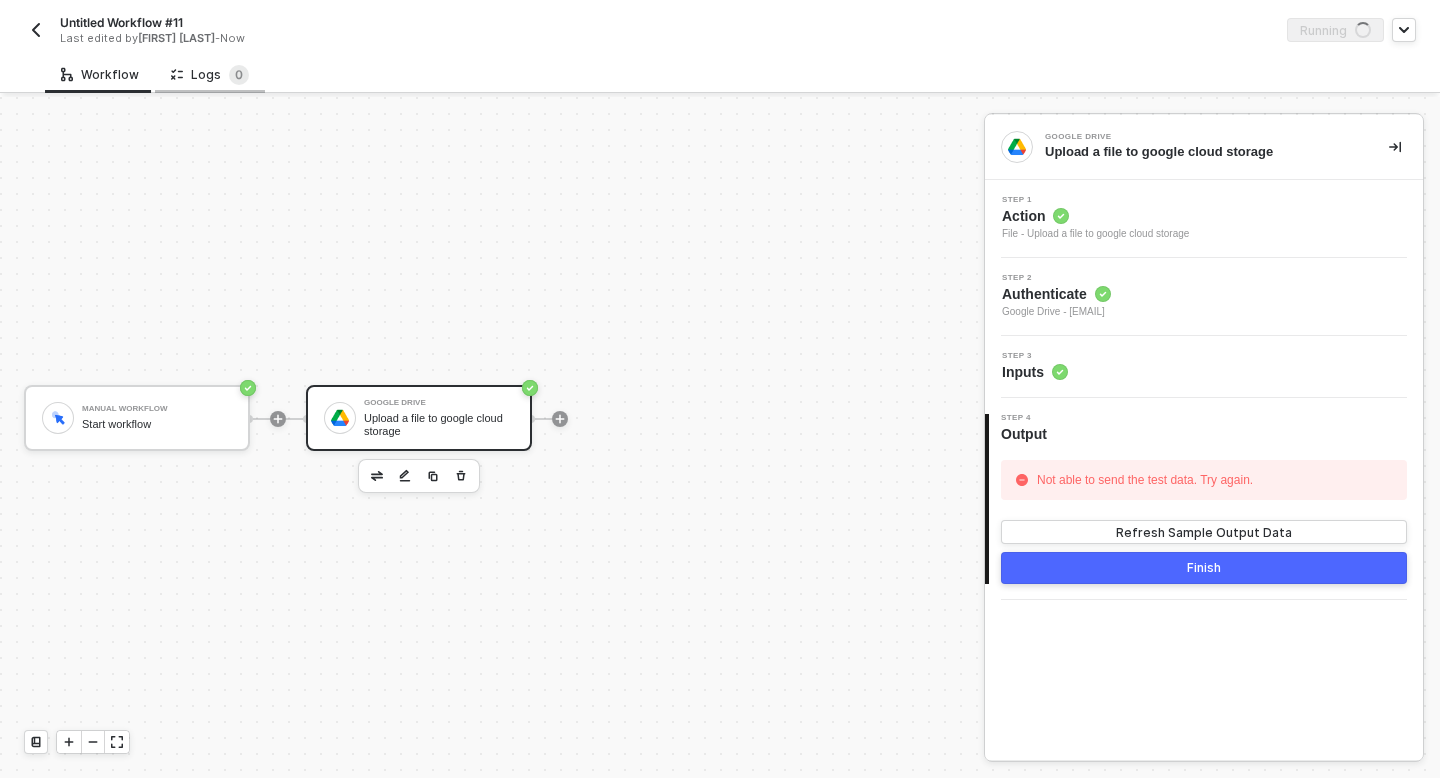 click on "Logs 0" at bounding box center (210, 75) 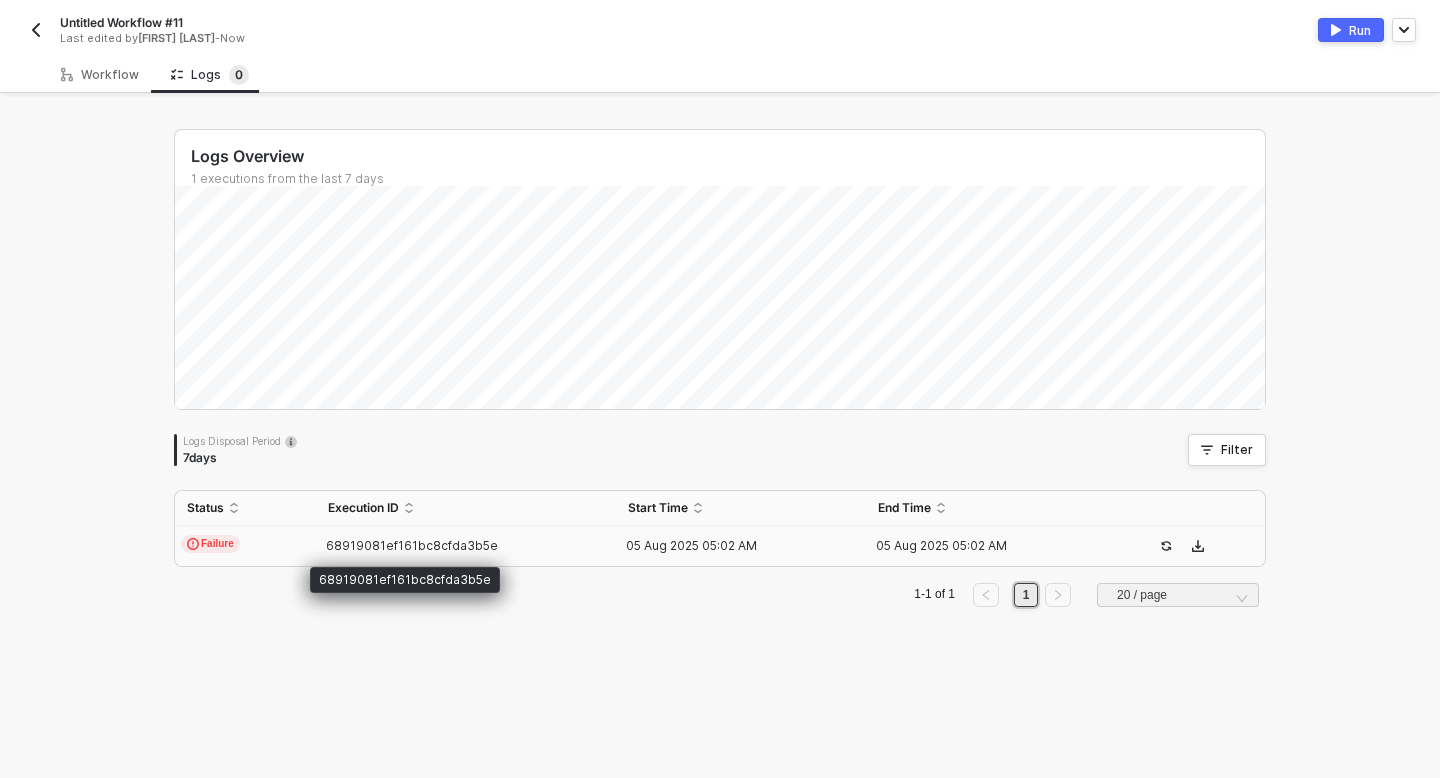 click on "68919081ef161bc8cfda3b5e" at bounding box center [412, 545] 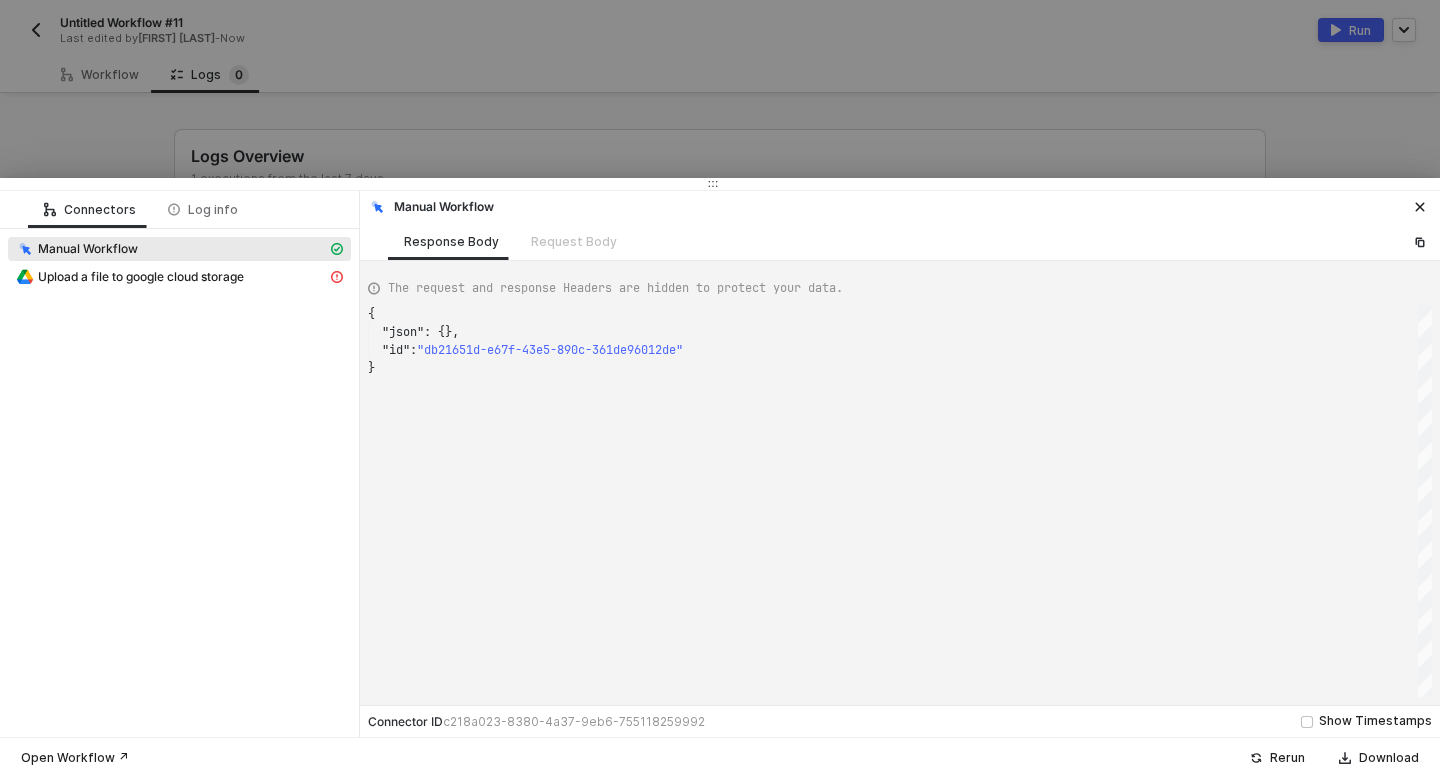 scroll, scrollTop: 53, scrollLeft: 0, axis: vertical 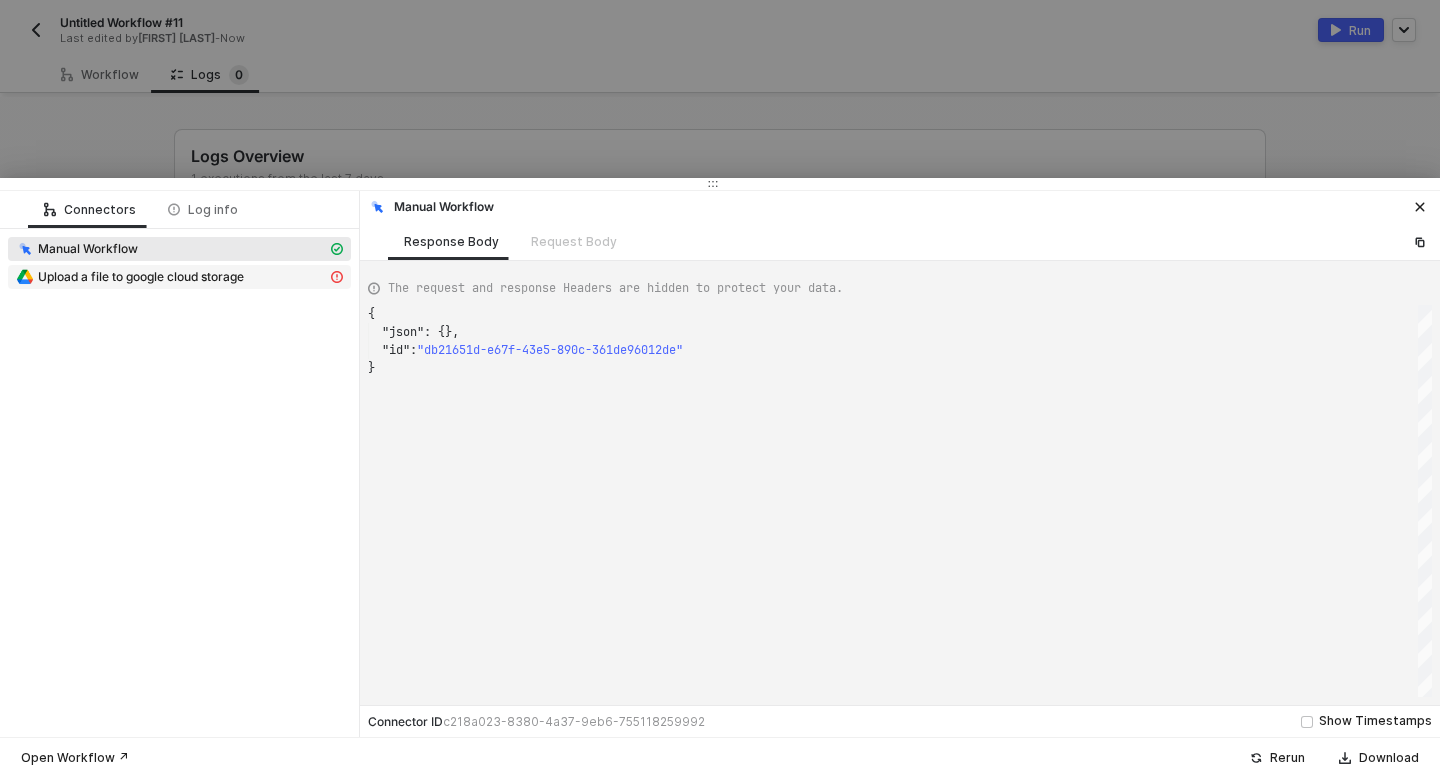 click on "Upload a file to google cloud storage" at bounding box center (141, 277) 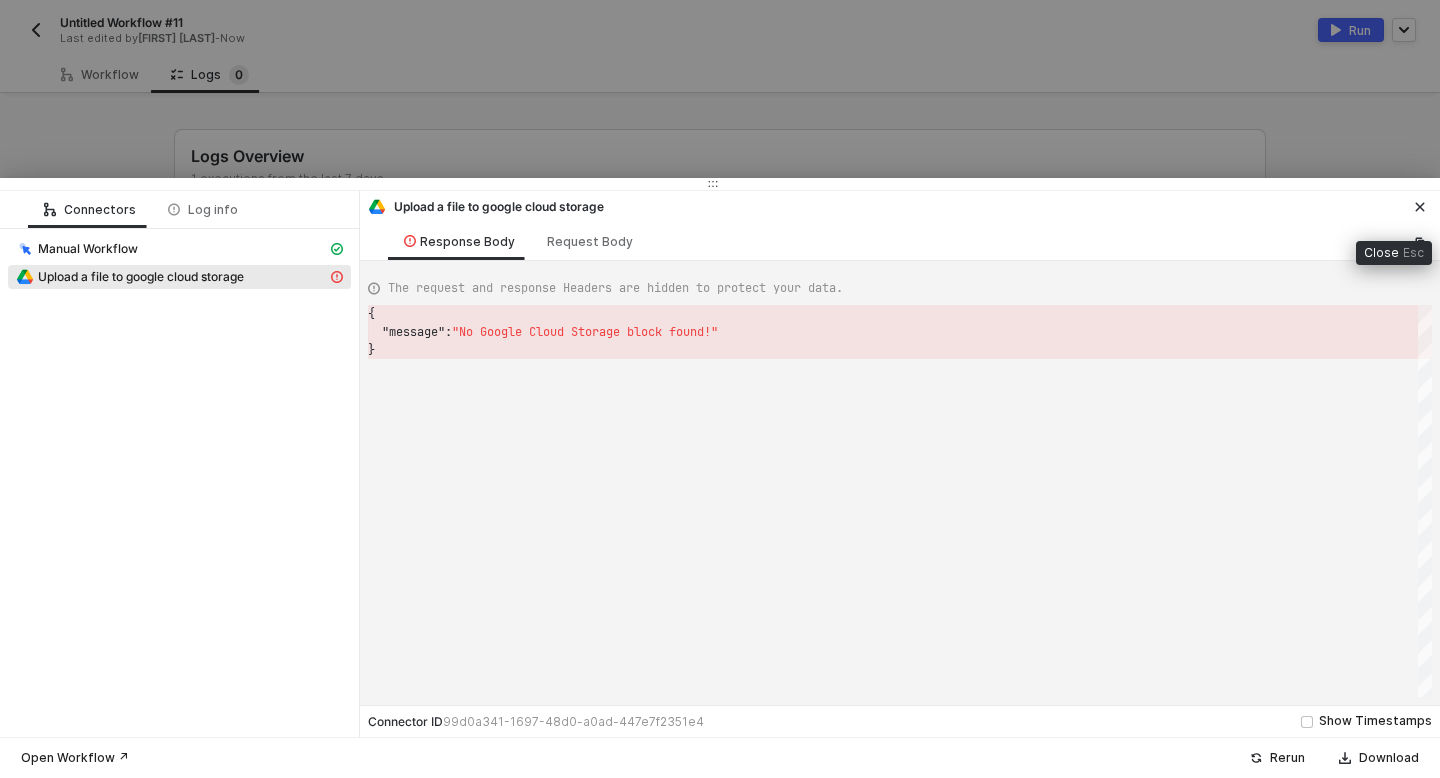 click at bounding box center [1420, 207] 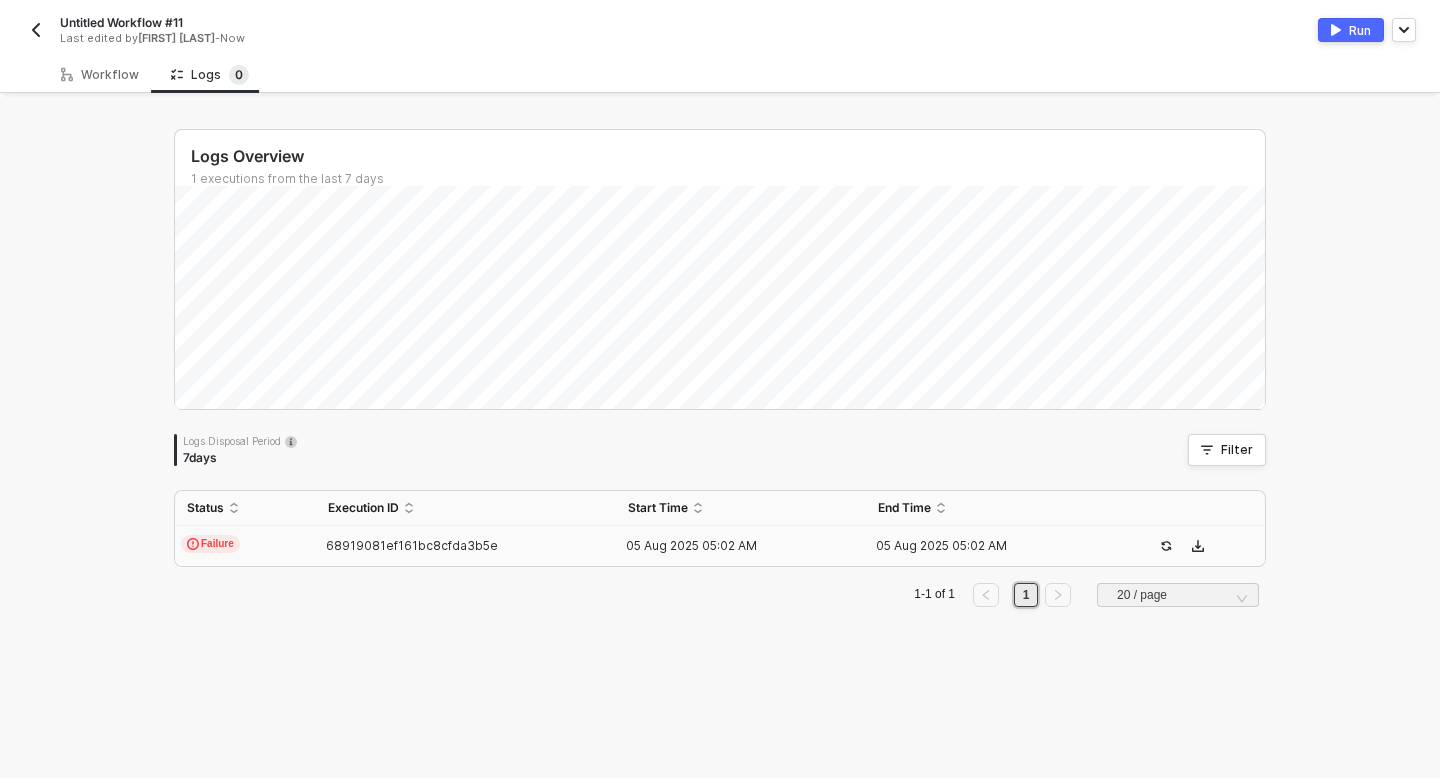 click on "Workflow Logs 0 Manual Workflow Start workflow Google Drive Upload a file to google cloud storage Google Drive Upload a file to google cloud storage Step 1 Action    File - Upload a file to google cloud storage Step 2 Authenticate    Google Drive - alloytestuser@gmail.com Step 3 Inputs    4 Step 4 Output    Not able to send the test data. Try again. Refresh Sample Output Data Finish Logs Overview 1 executions from the last 7 days Thu 31 Success 0 Failure 0 Logs Disposal Period 7  days Filter Status Execution ID Start Time End Time           Failure 68919081ef161bc8cfda3b5e 05 Aug 2025 05:02 AM 05 Aug 2025 05:02 AM 1-1 of 1 1 20 / page" at bounding box center (720, 417) 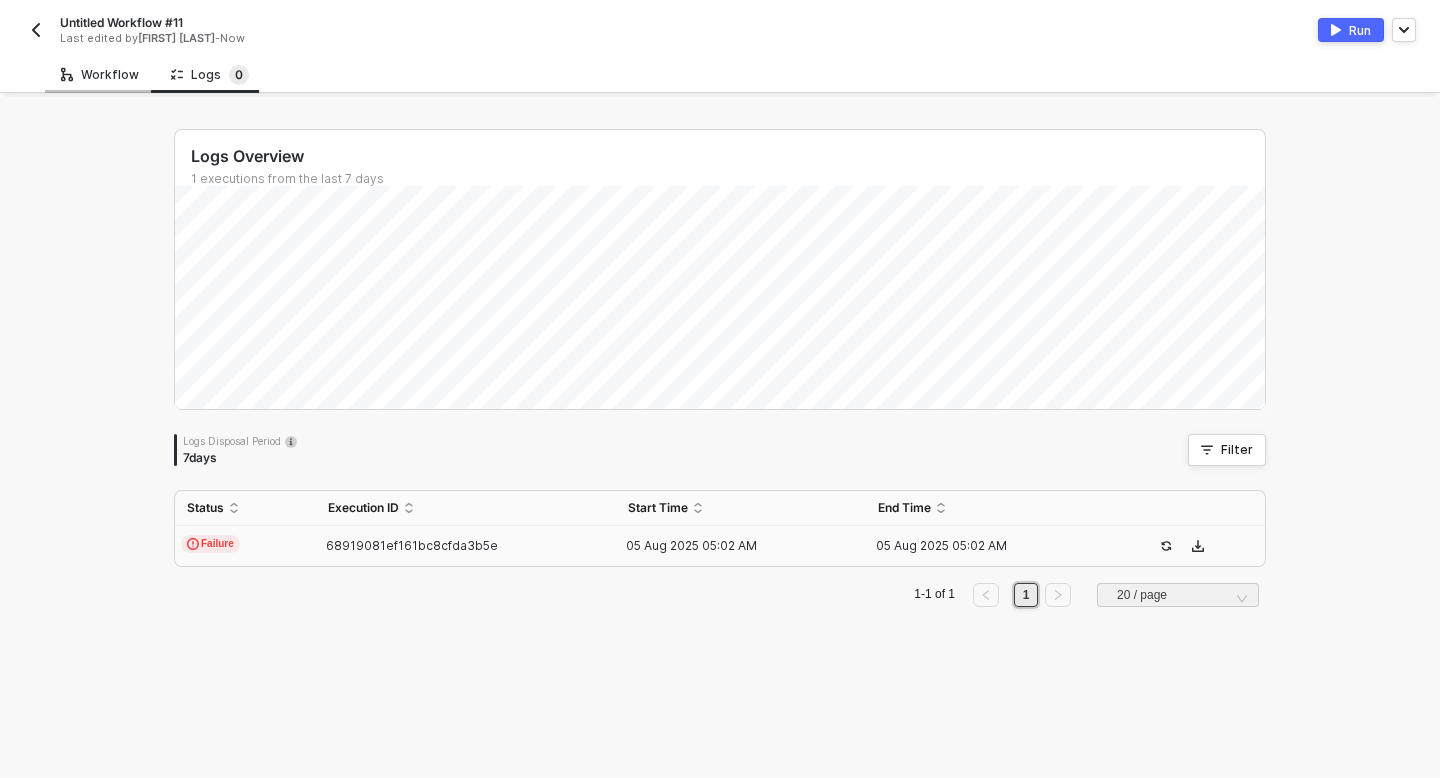 click on "Workflow" at bounding box center (100, 74) 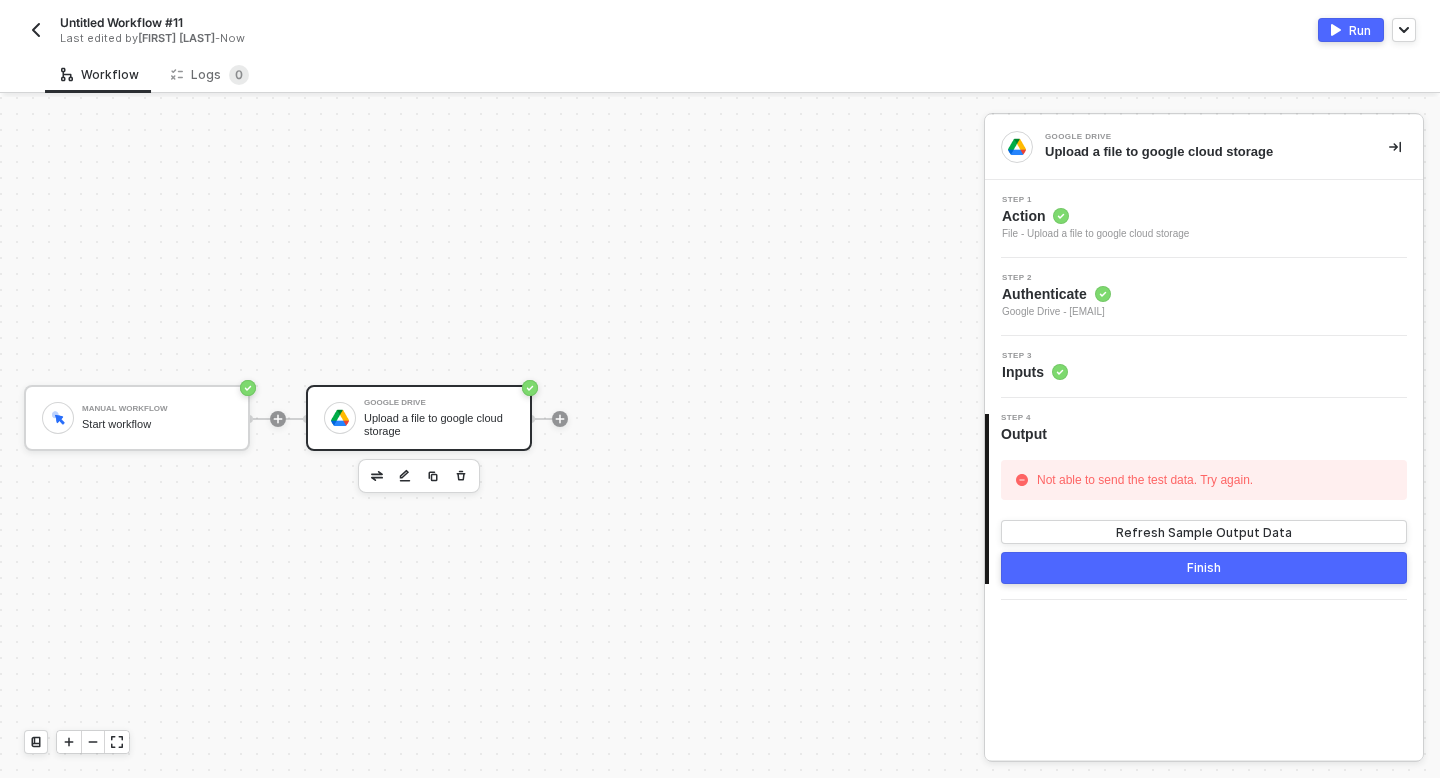 click at bounding box center (560, 419) 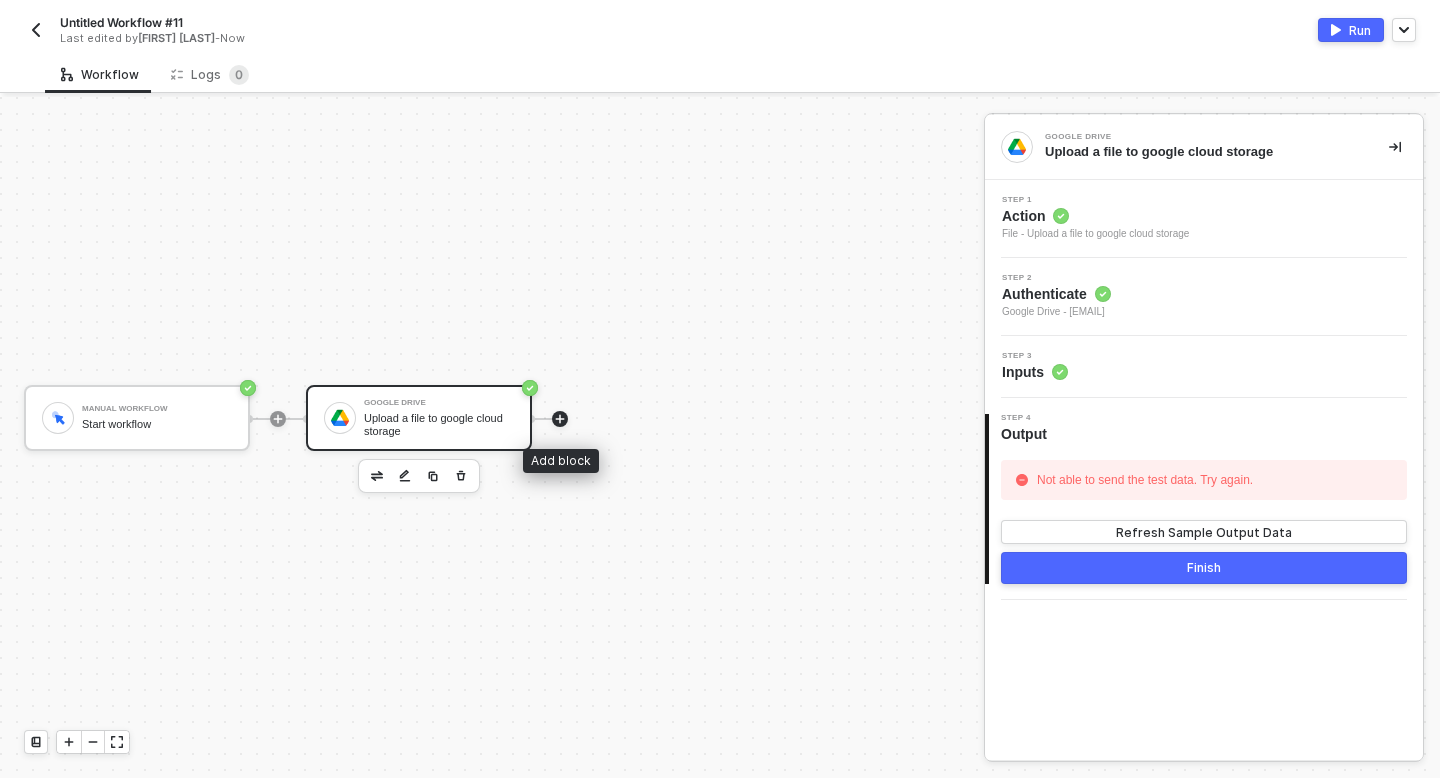 click 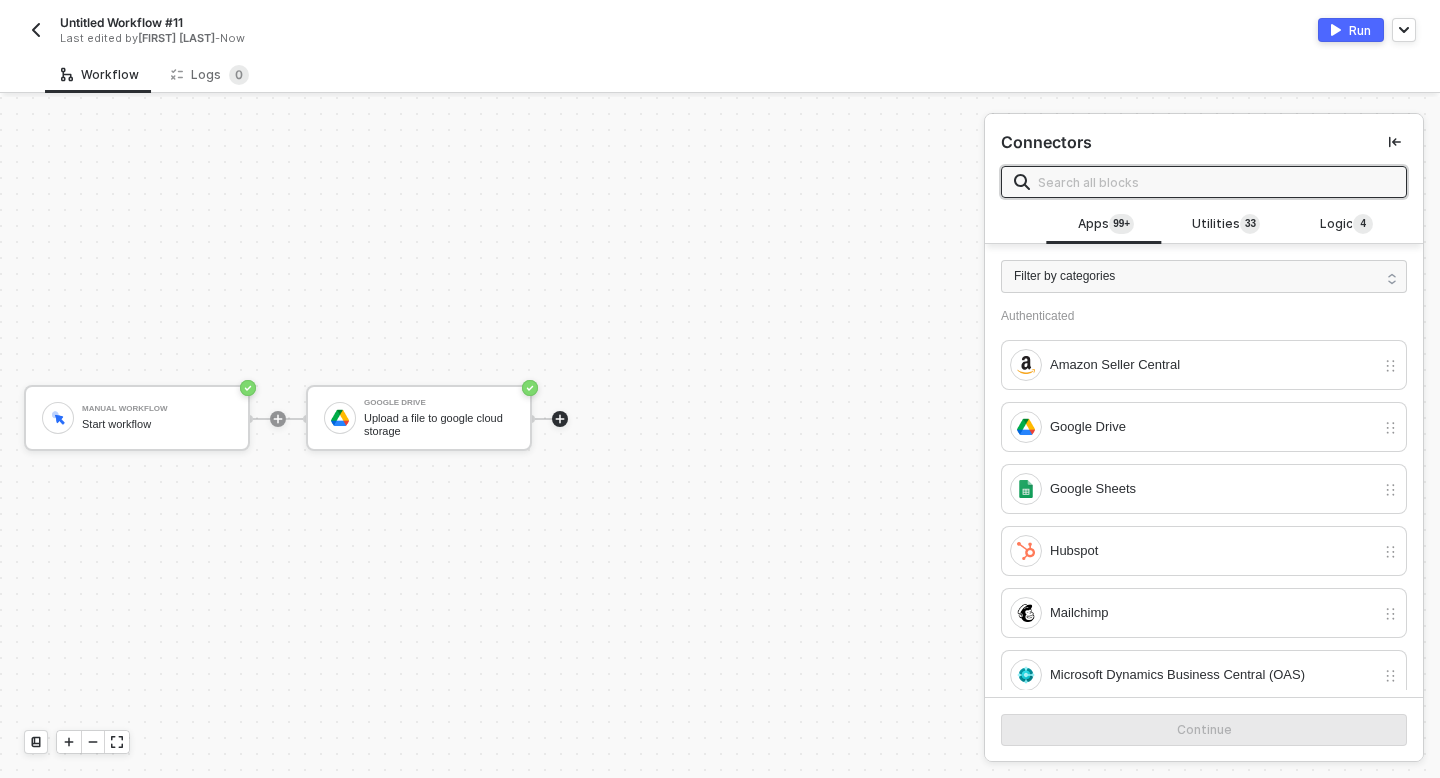 click at bounding box center (1216, 182) 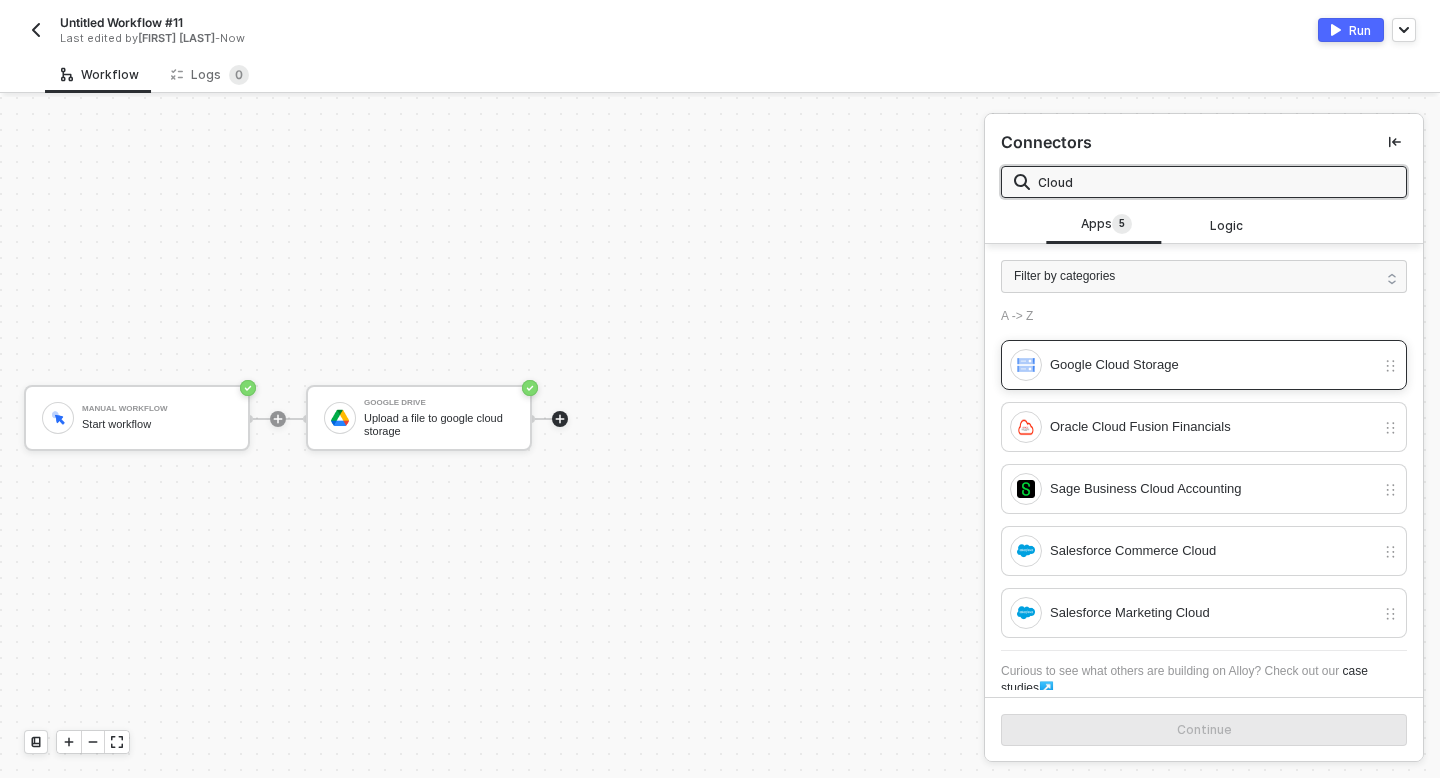 type on "Cloud" 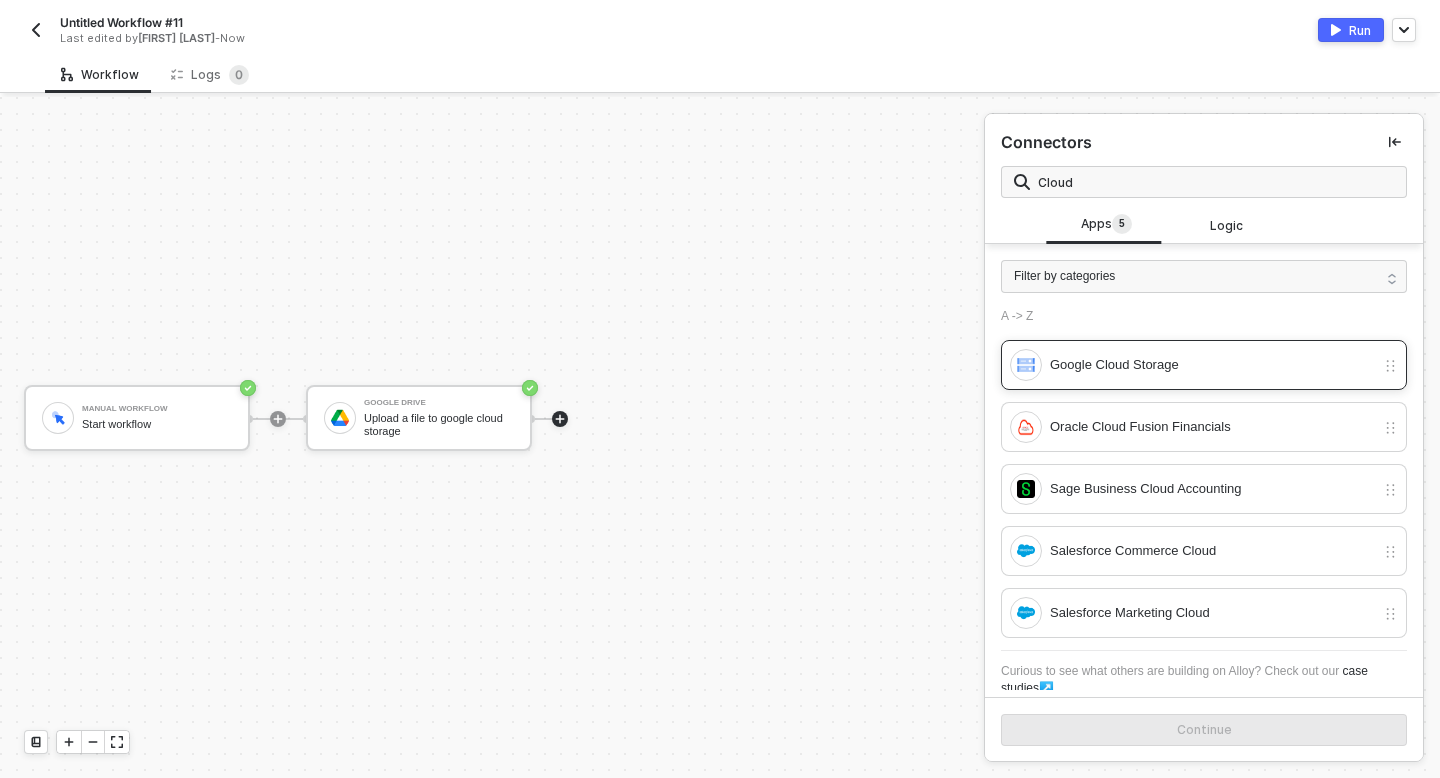 click on "Google Cloud Storage" at bounding box center (1204, 365) 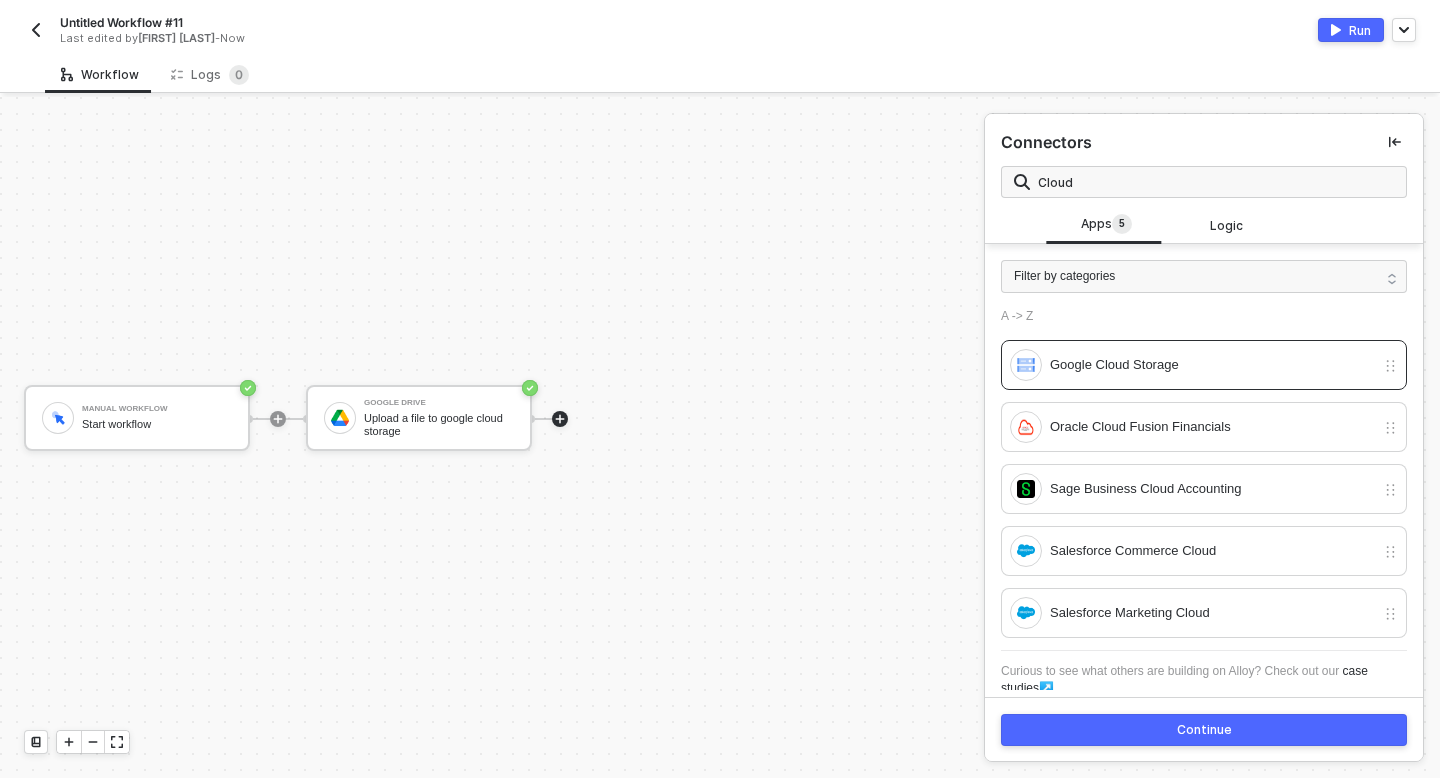 click on "Continue" at bounding box center [1204, 730] 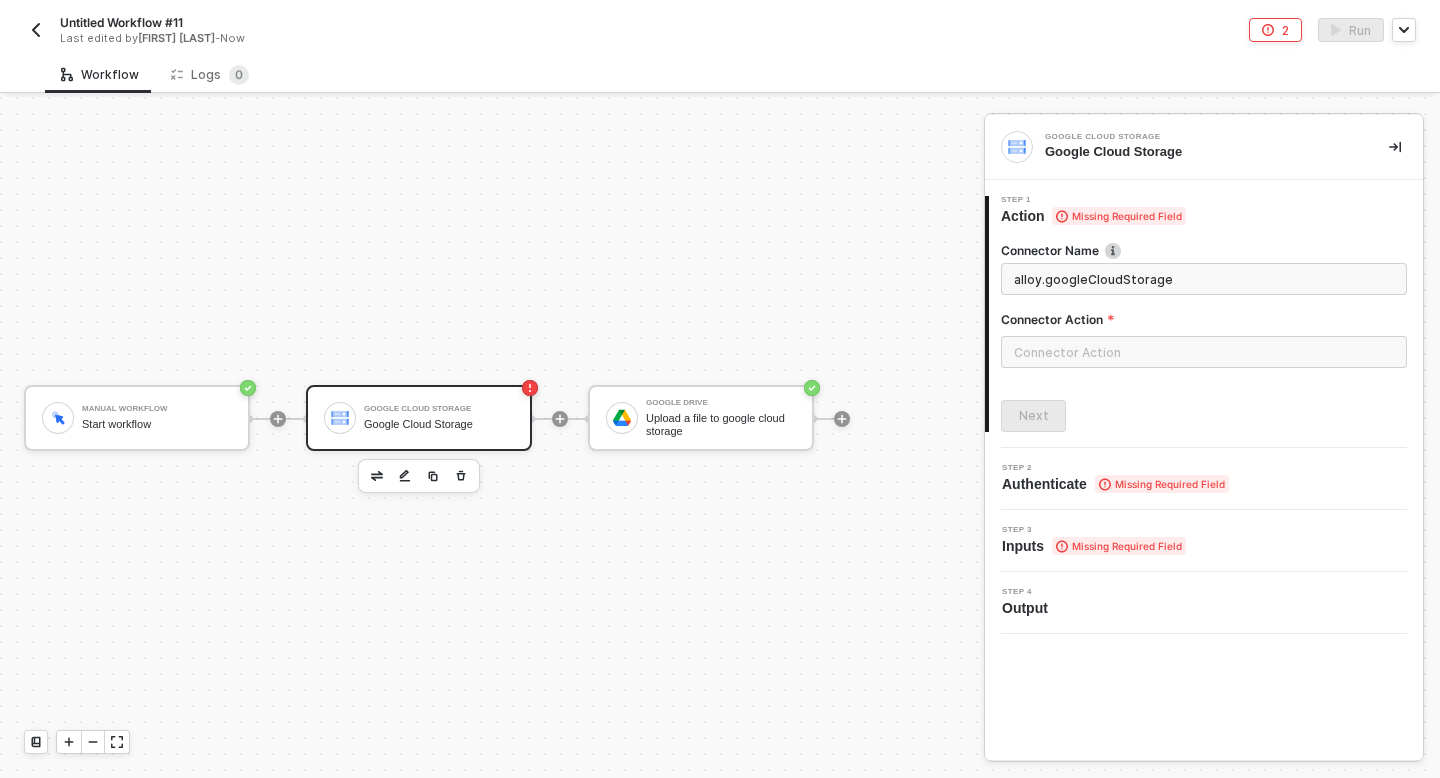 click on "Google Cloud Storage" at bounding box center [439, 424] 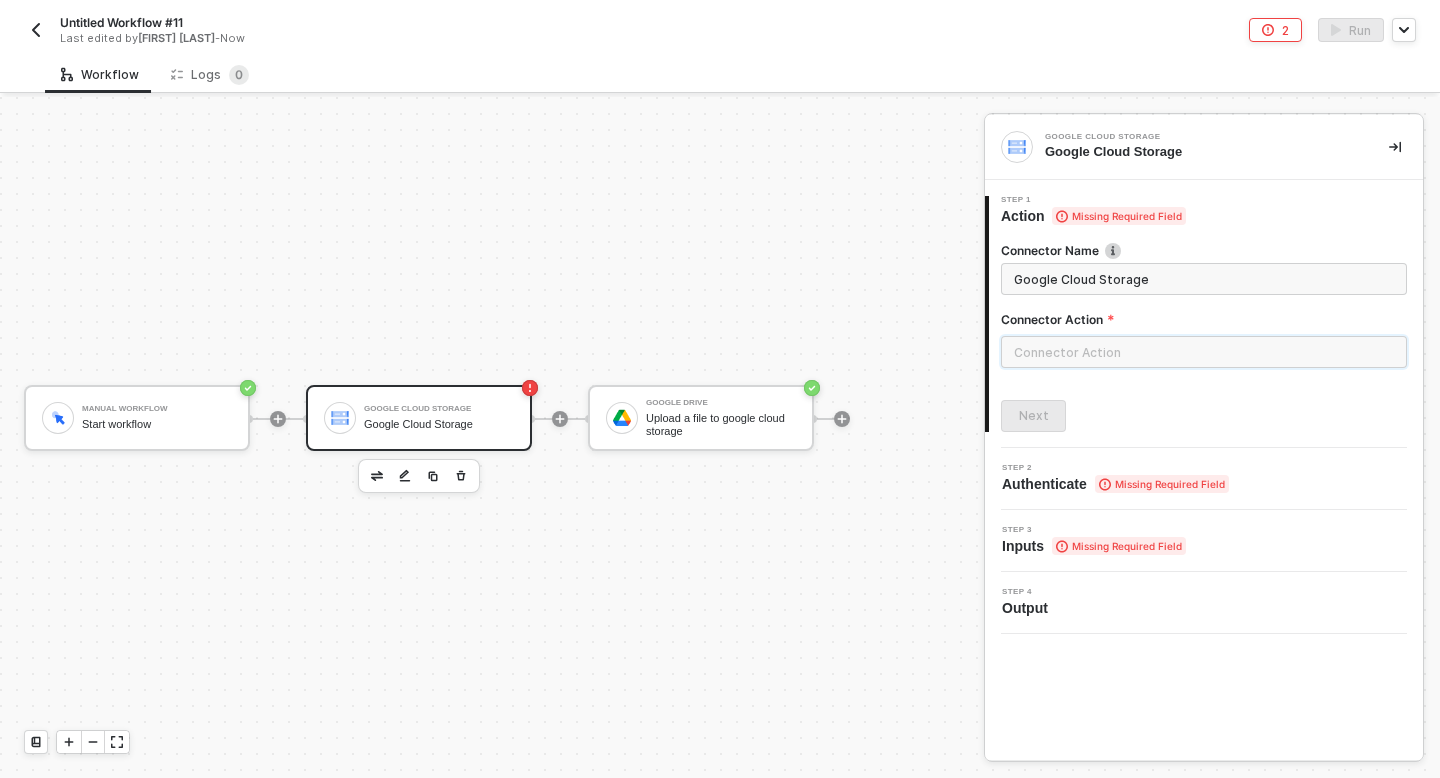 click at bounding box center (1204, 352) 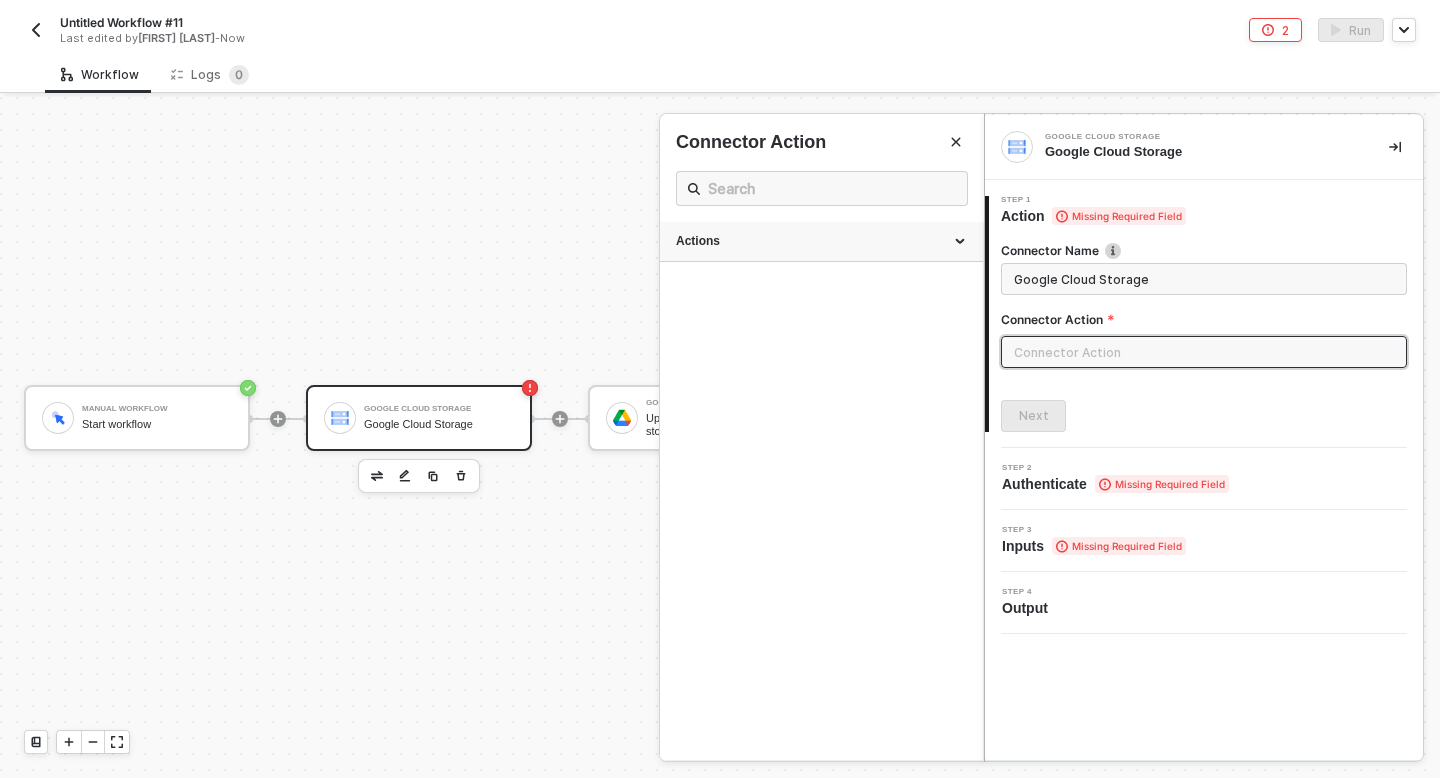 click on "Actions" at bounding box center (821, 241) 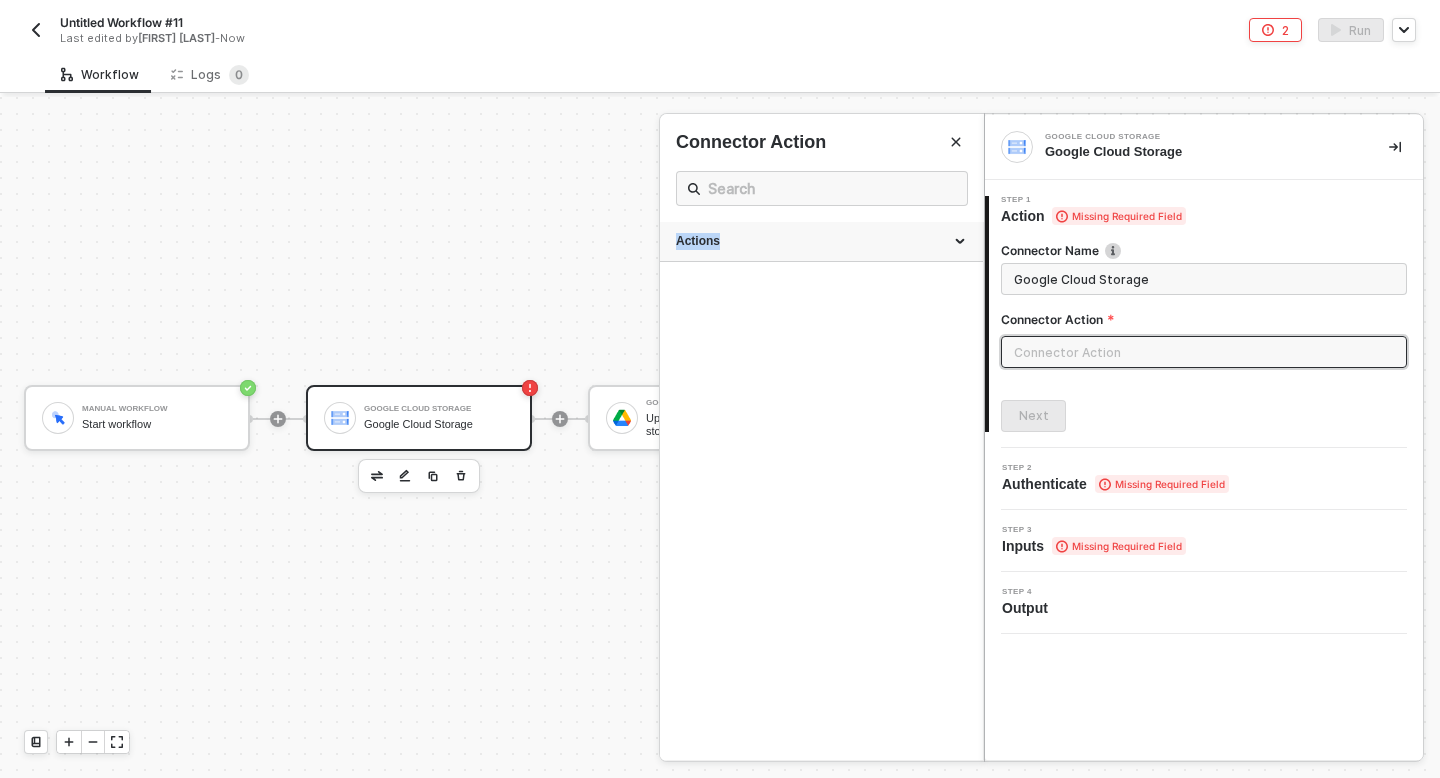 click on "Actions" at bounding box center (821, 241) 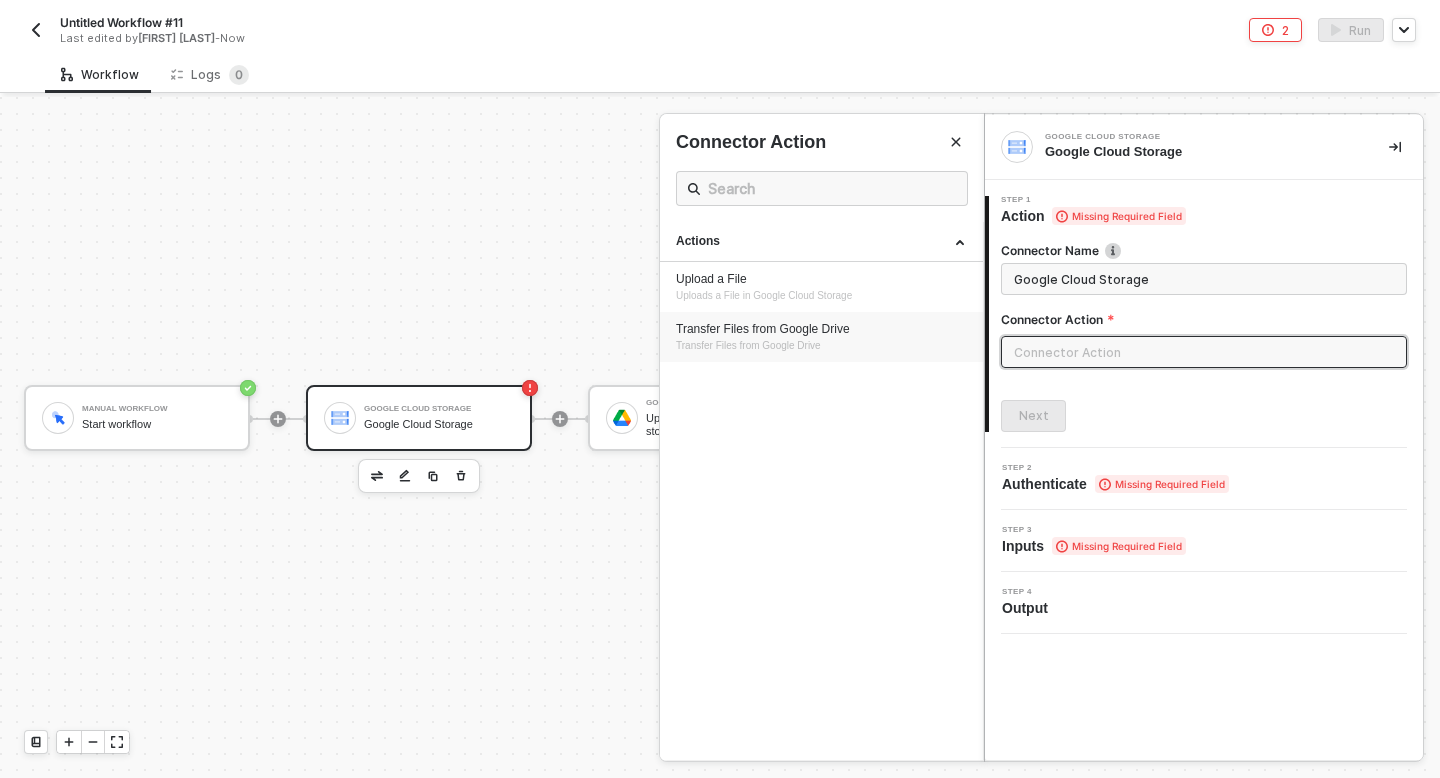 click on "Transfer Files from Google Drive Transfer Files from Google Drive" at bounding box center [821, 337] 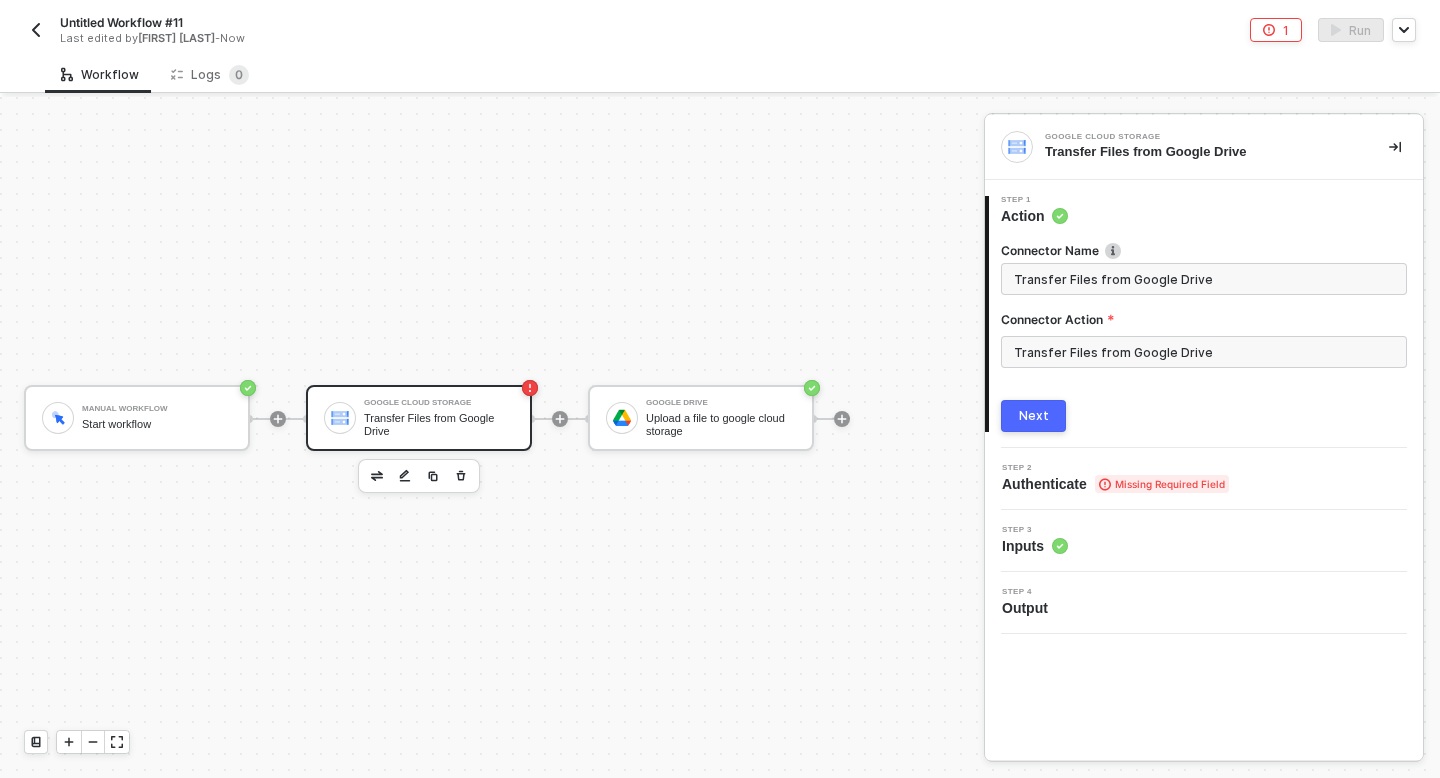 click on "Next" at bounding box center [1034, 416] 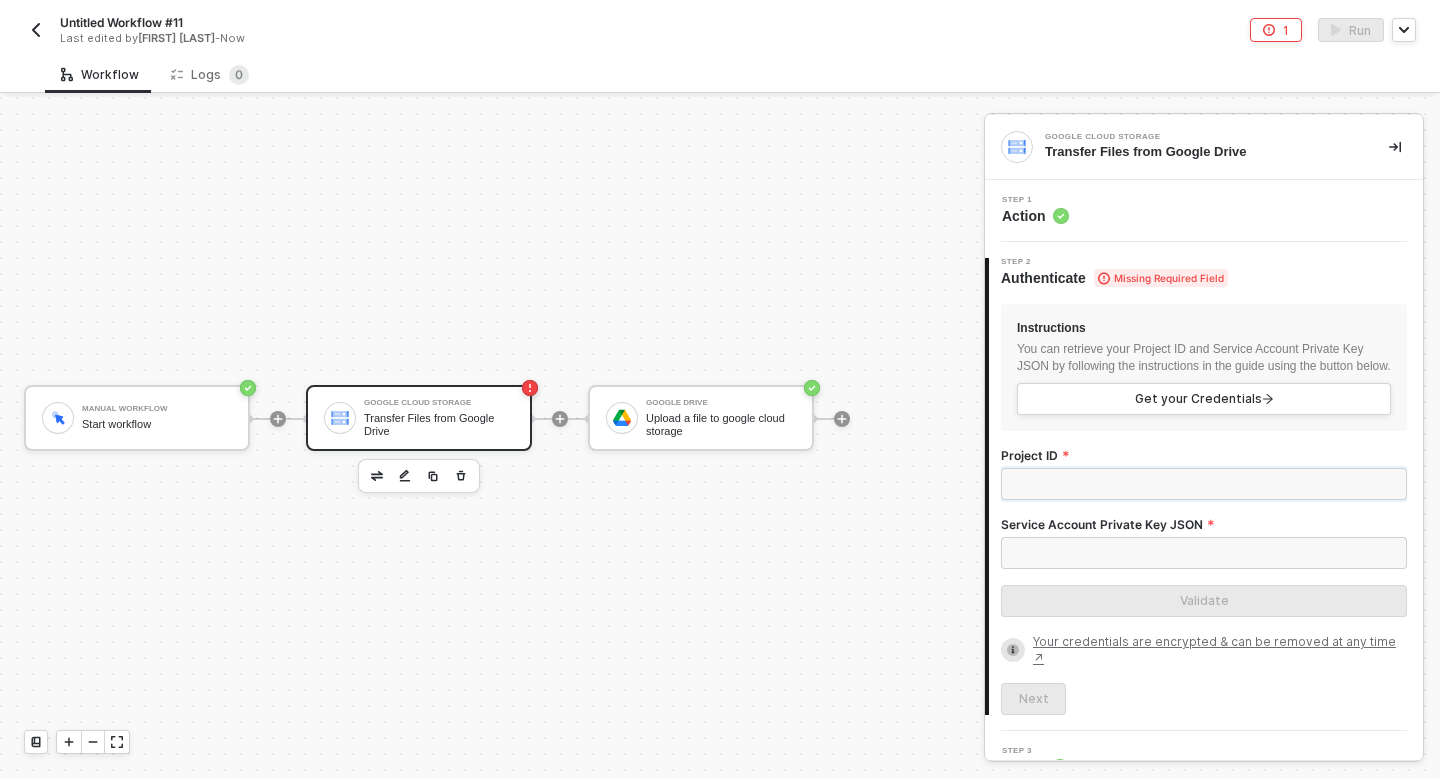 click on "Project ID" at bounding box center [1204, 484] 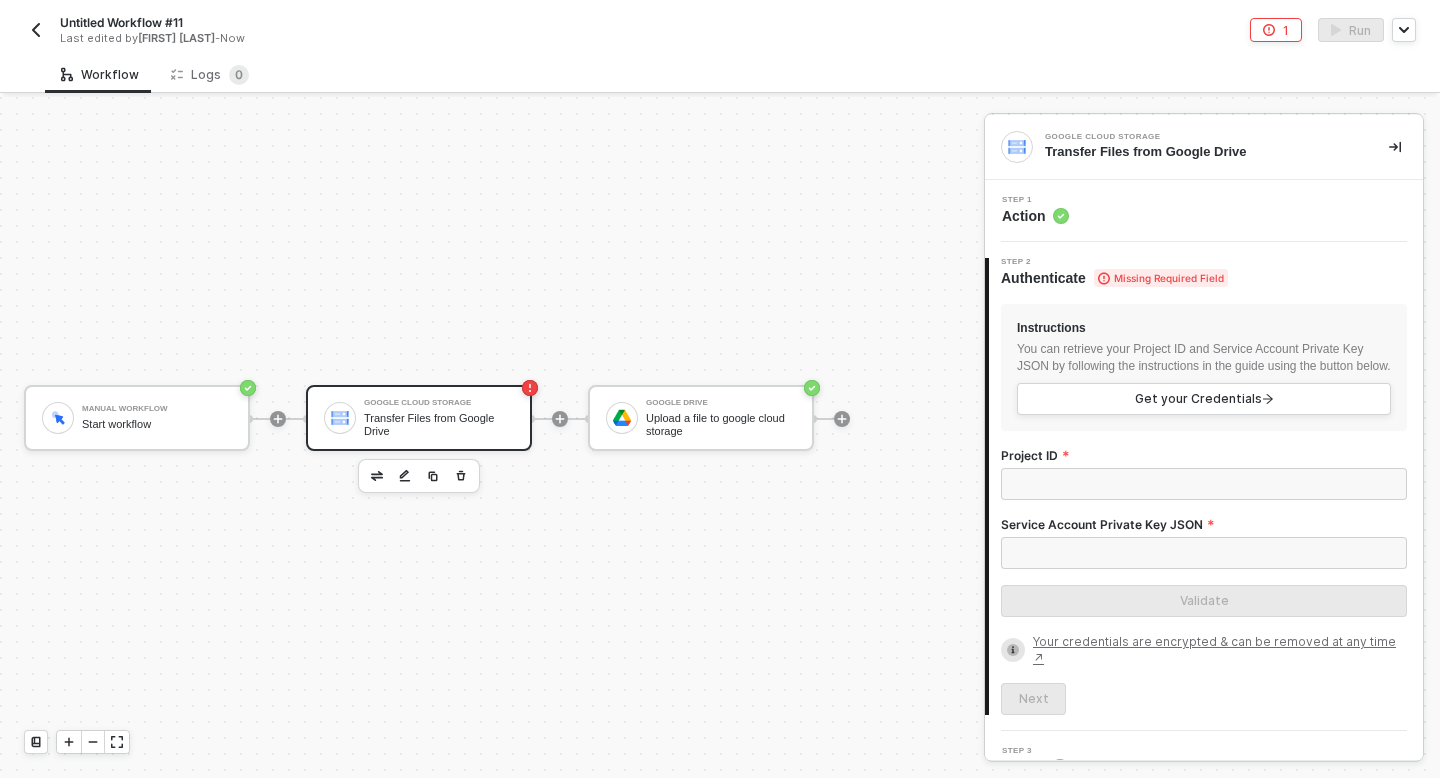 click on "Service Account Private Key JSON" at bounding box center [1204, 550] 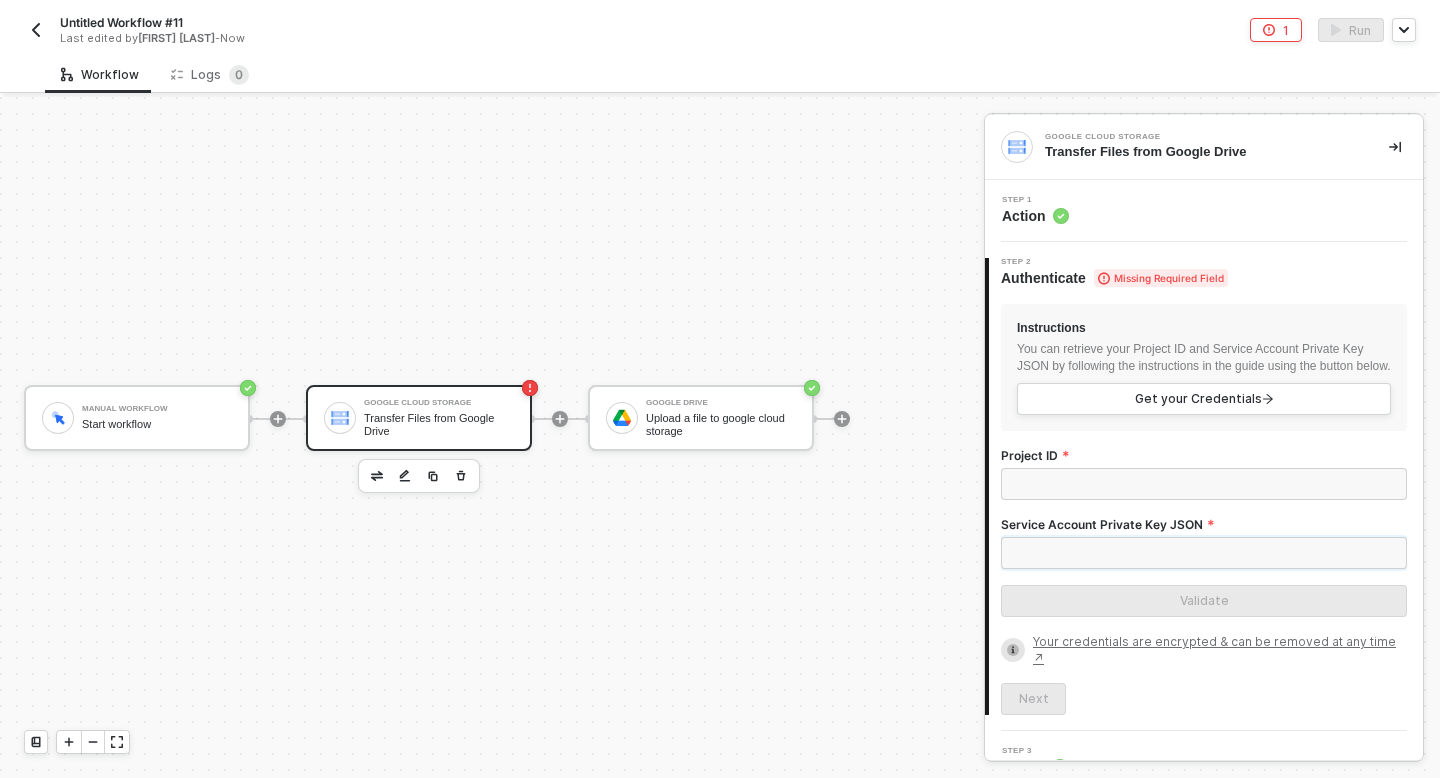 click on "Service Account Private Key JSON" at bounding box center [1204, 553] 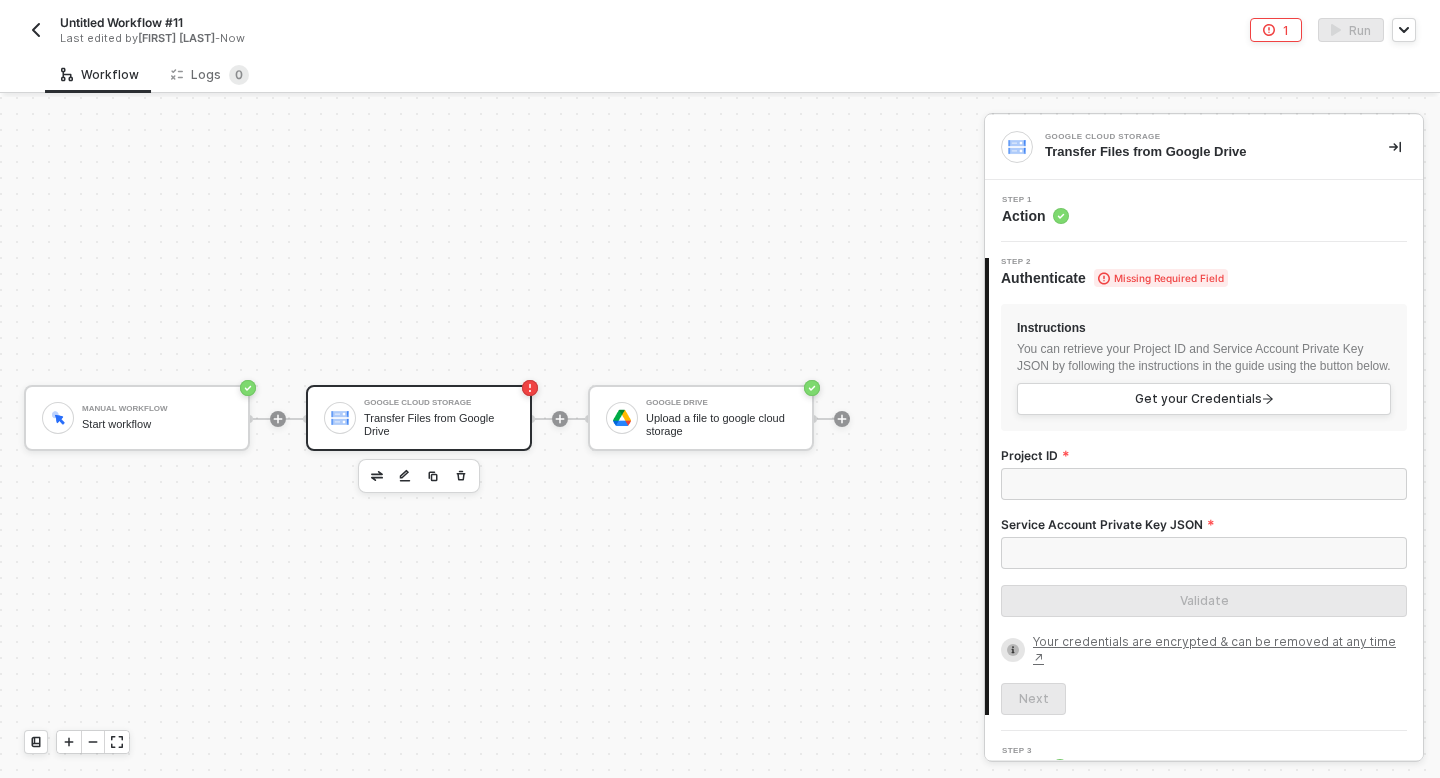 click on "Step 1 Action" at bounding box center (1204, 211) 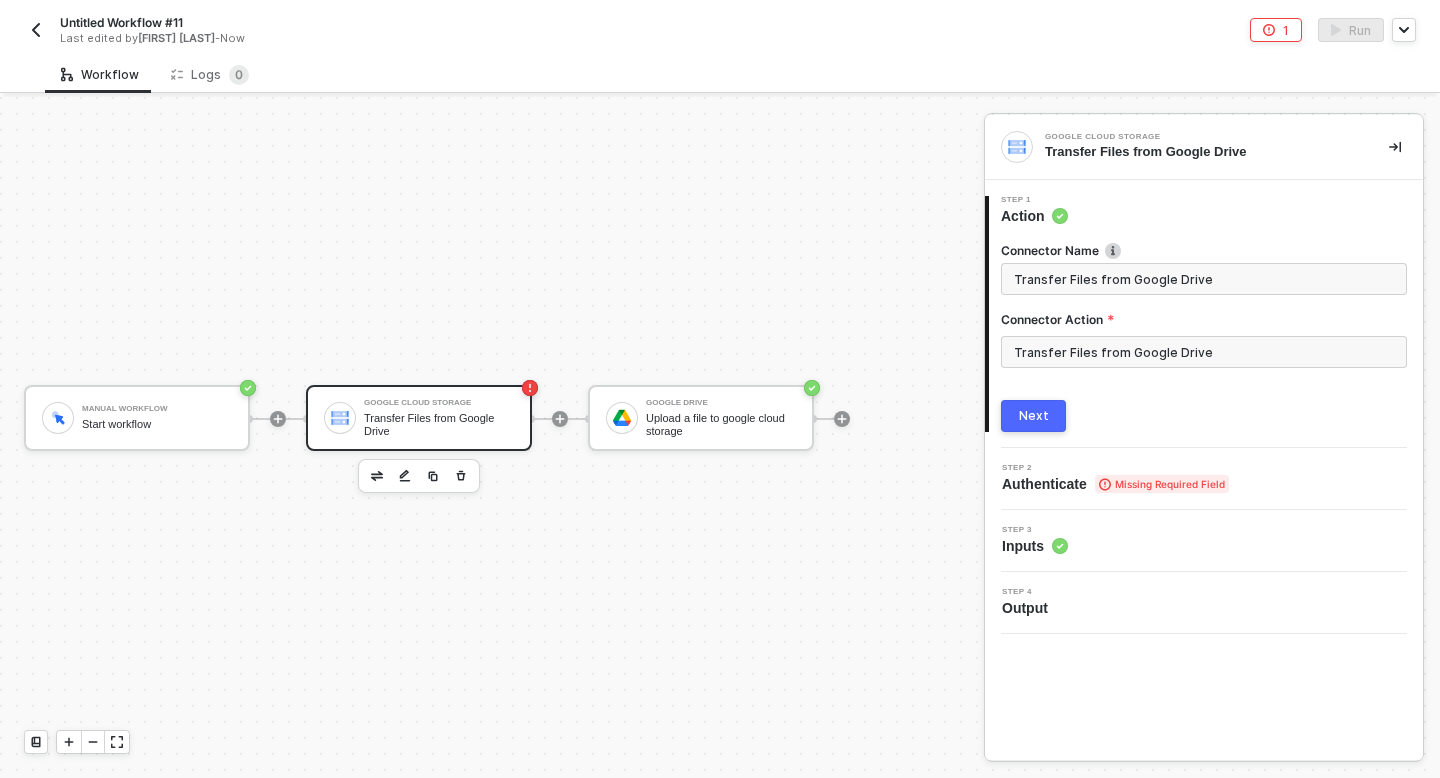 click on "Next" at bounding box center [1034, 416] 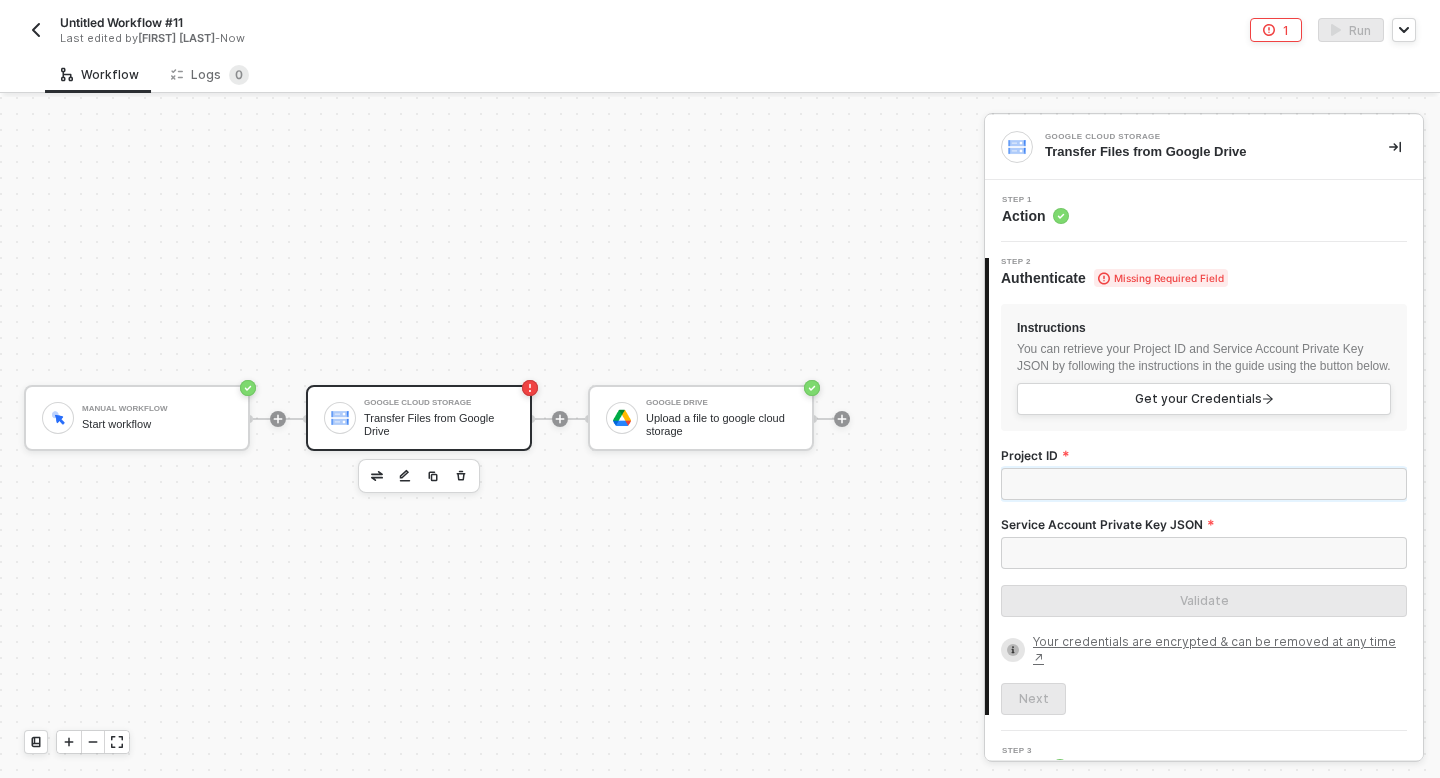 click on "Project ID" at bounding box center [1204, 484] 